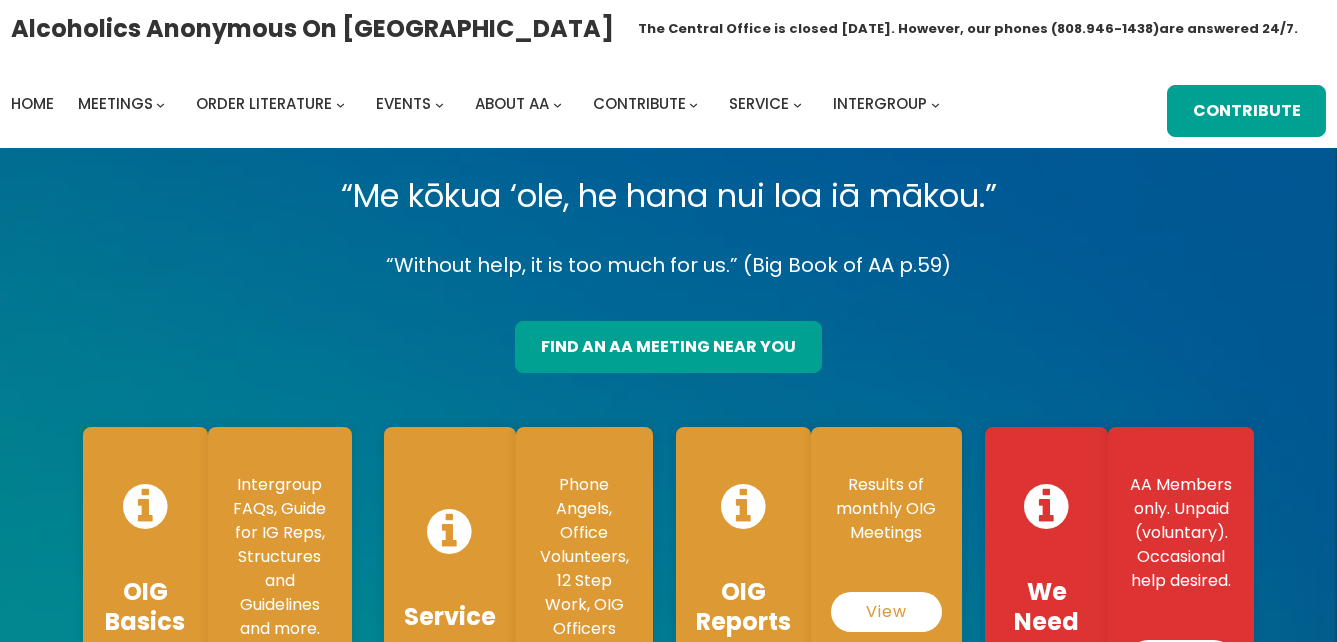 scroll, scrollTop: 0, scrollLeft: 0, axis: both 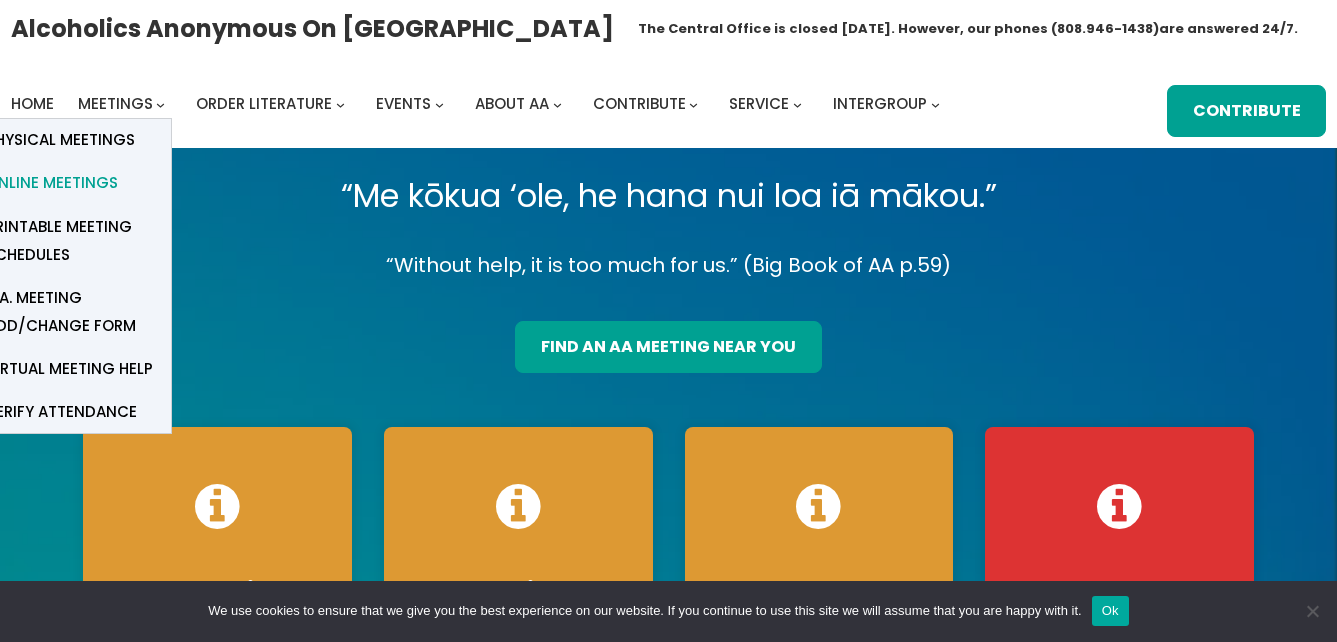 click on "Online Meetings" at bounding box center [52, 183] 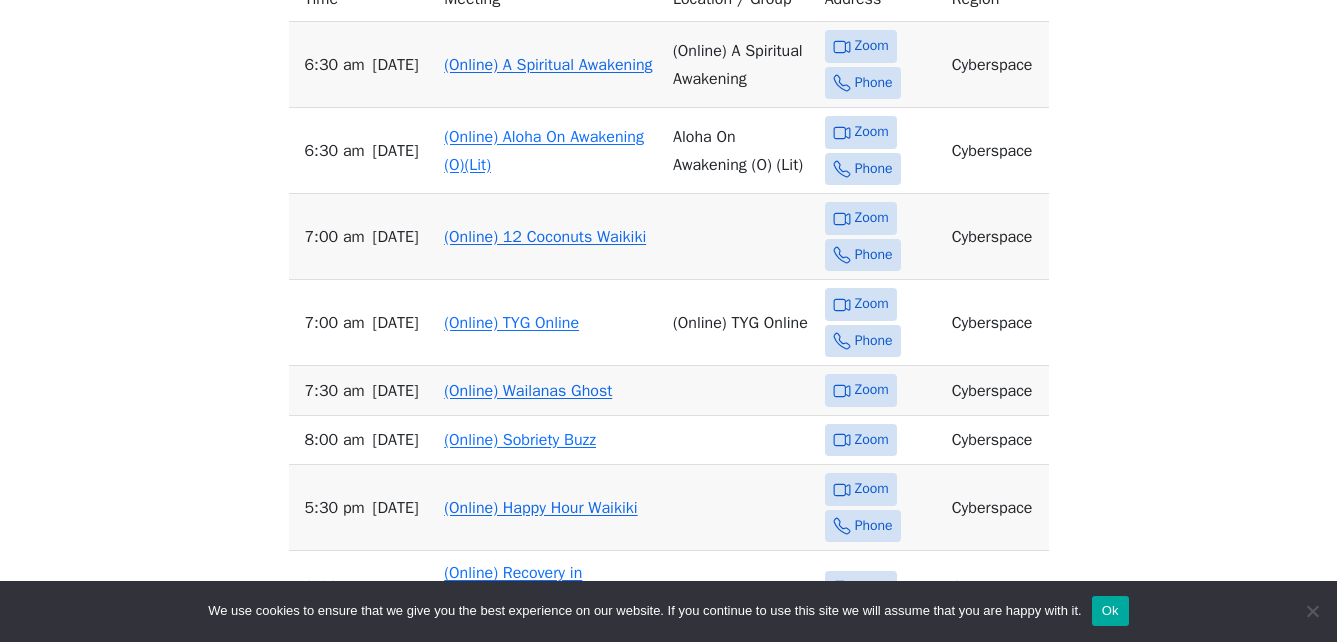 scroll, scrollTop: 900, scrollLeft: 0, axis: vertical 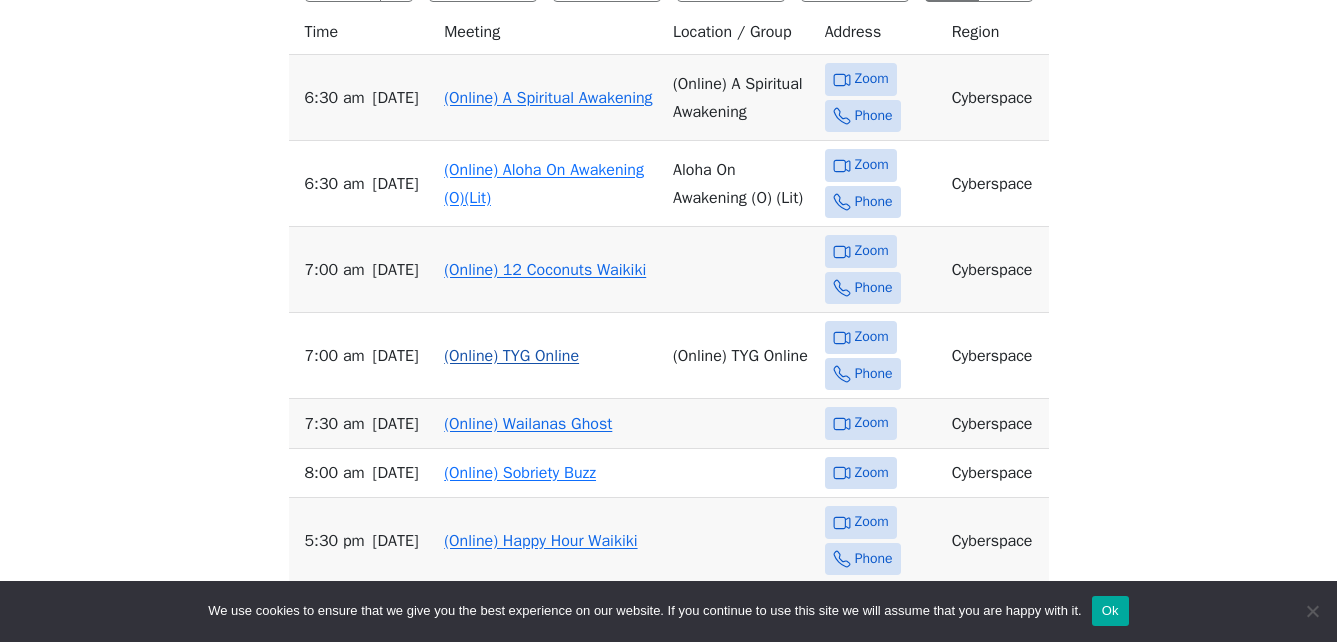 click on "(Online) TYG Online" at bounding box center (511, 356) 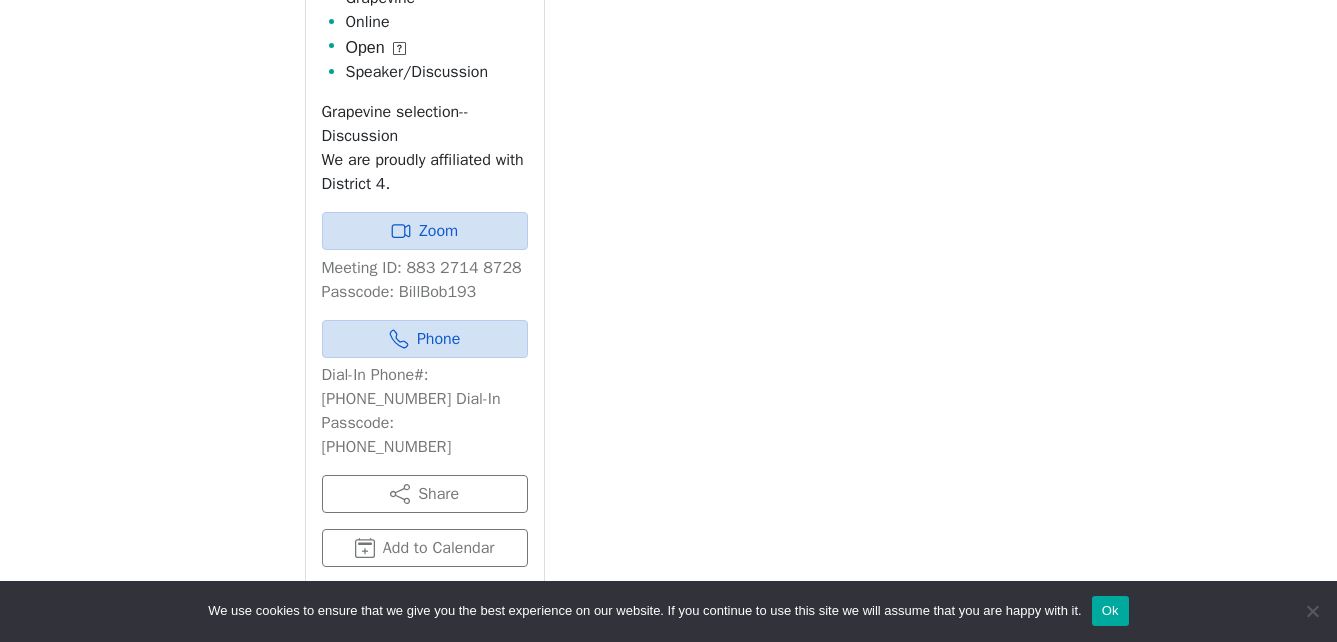 scroll, scrollTop: 885, scrollLeft: 0, axis: vertical 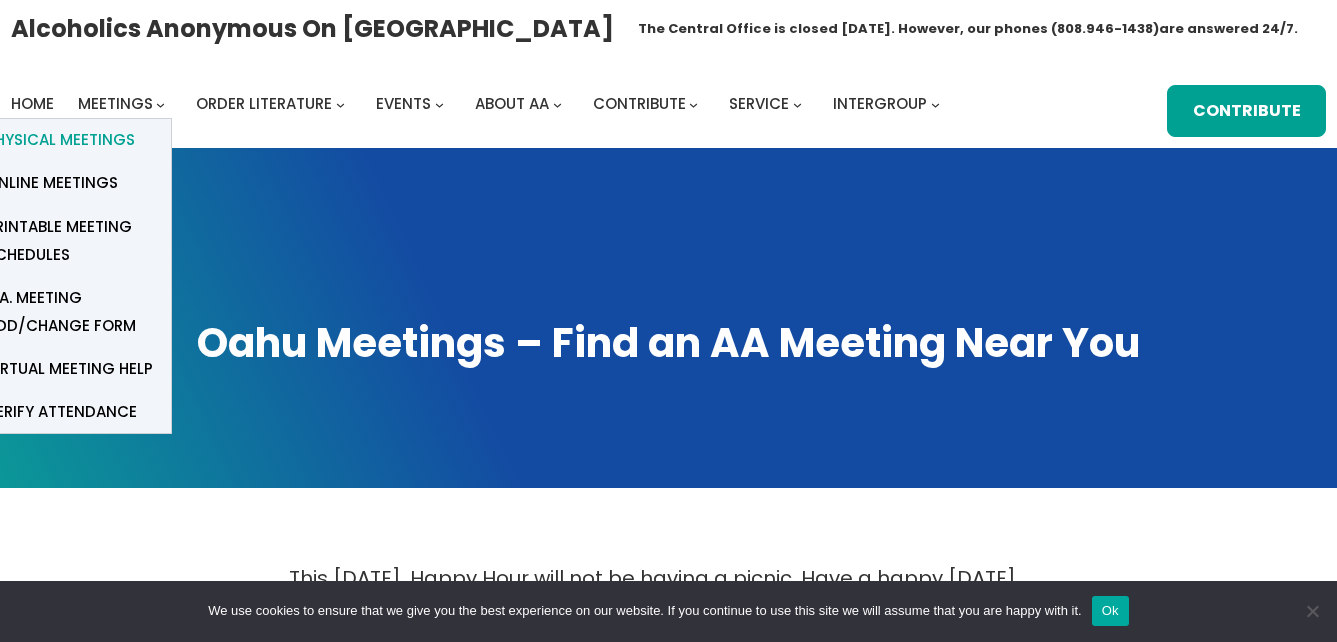 click on "Physical Meetings" at bounding box center [60, 140] 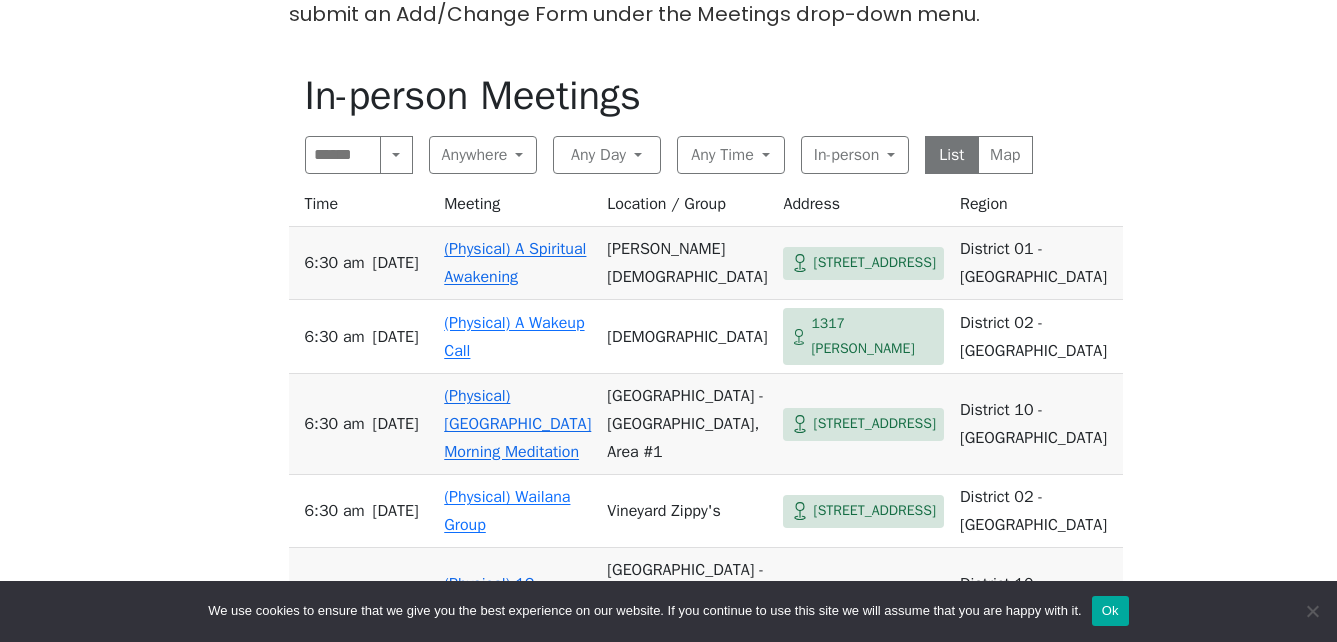 scroll, scrollTop: 700, scrollLeft: 0, axis: vertical 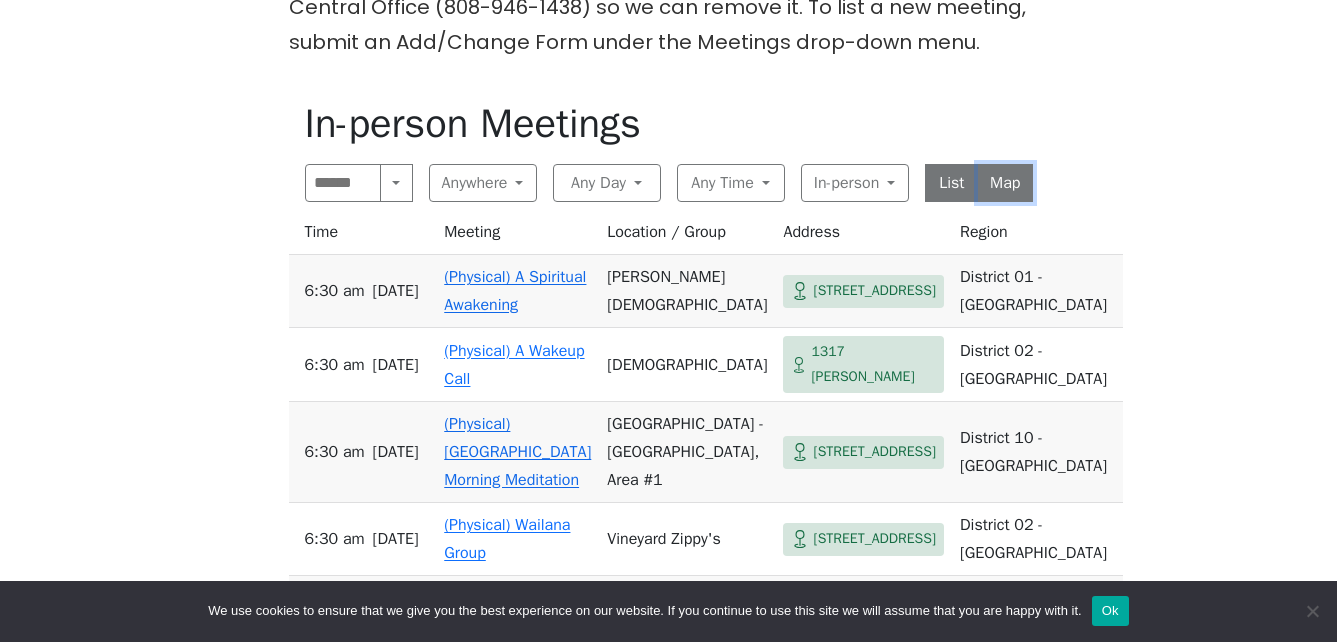 click on "Map" at bounding box center [1005, 183] 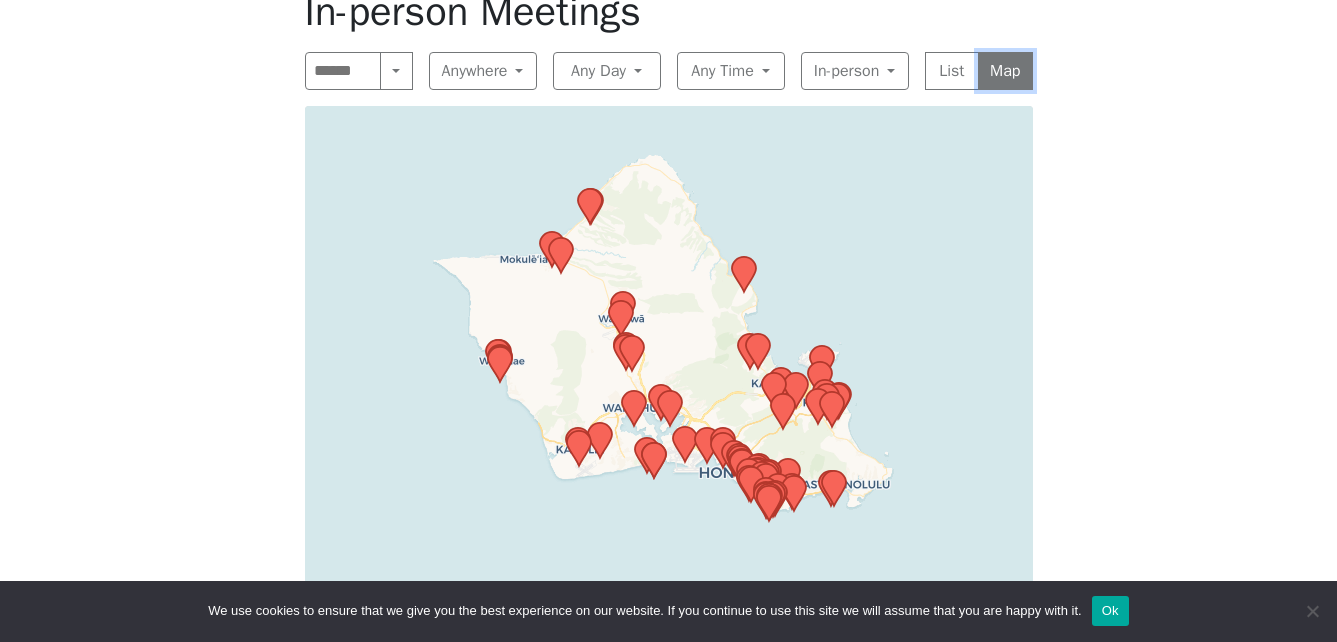 scroll, scrollTop: 900, scrollLeft: 0, axis: vertical 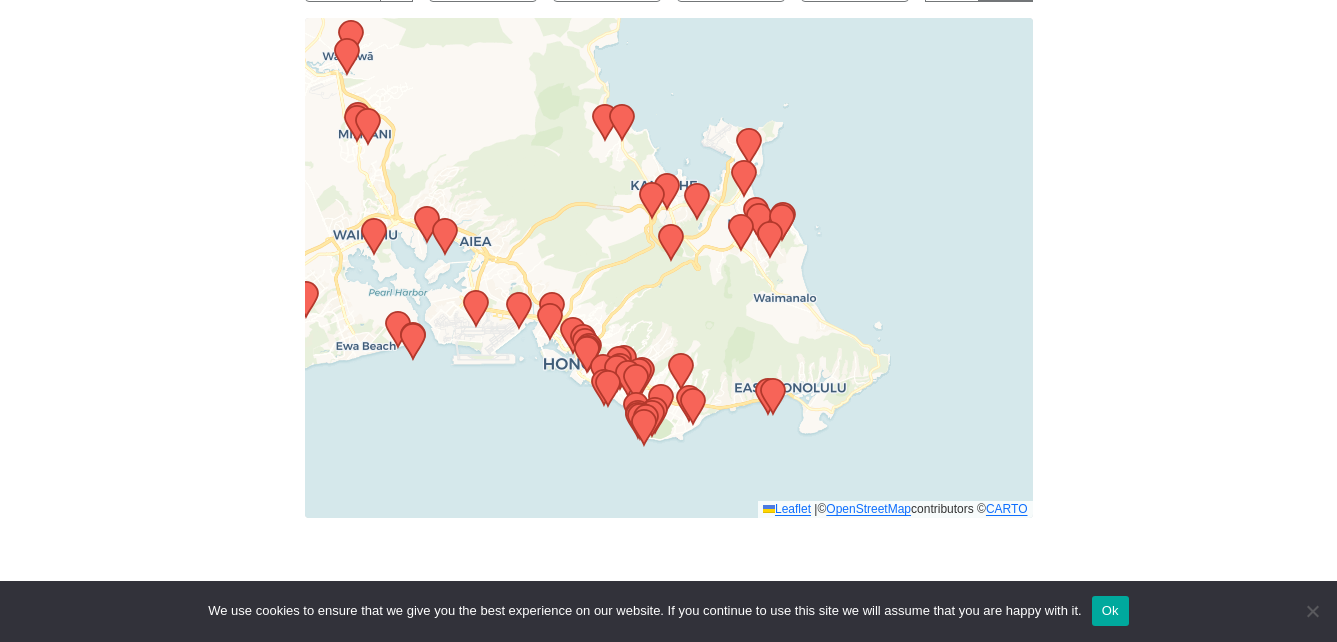 drag, startPoint x: 768, startPoint y: 402, endPoint x: 689, endPoint y: 347, distance: 96.26006 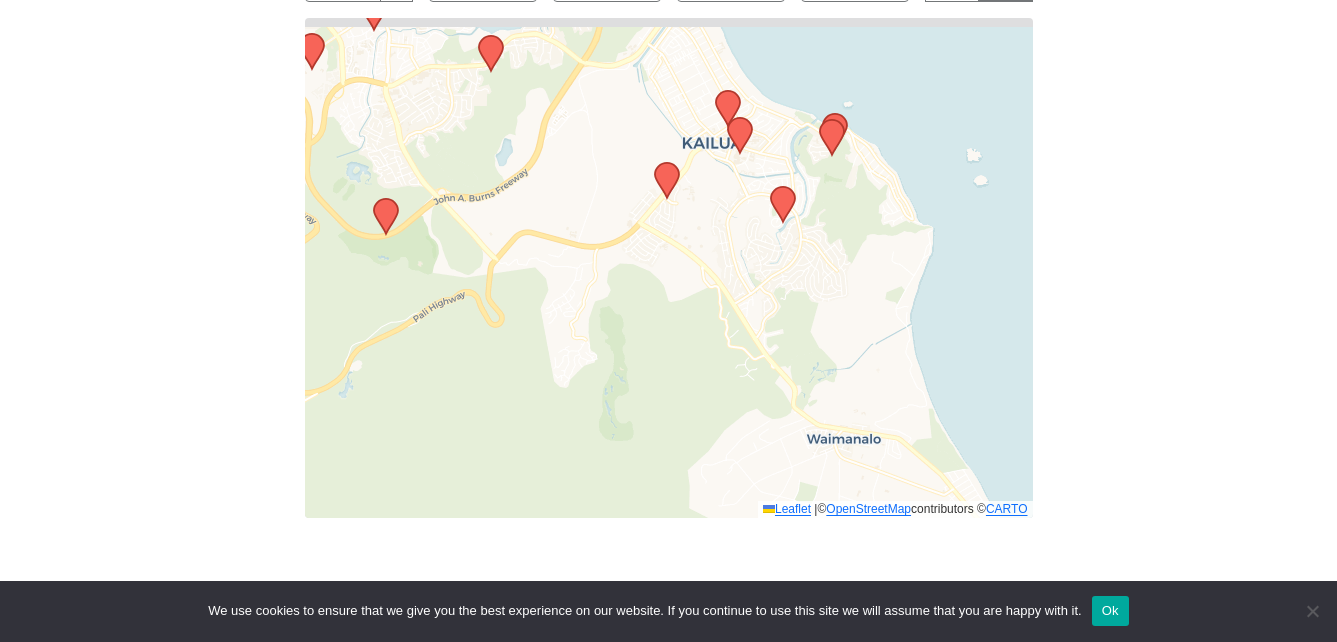 drag, startPoint x: 760, startPoint y: 266, endPoint x: 737, endPoint y: 465, distance: 200.32474 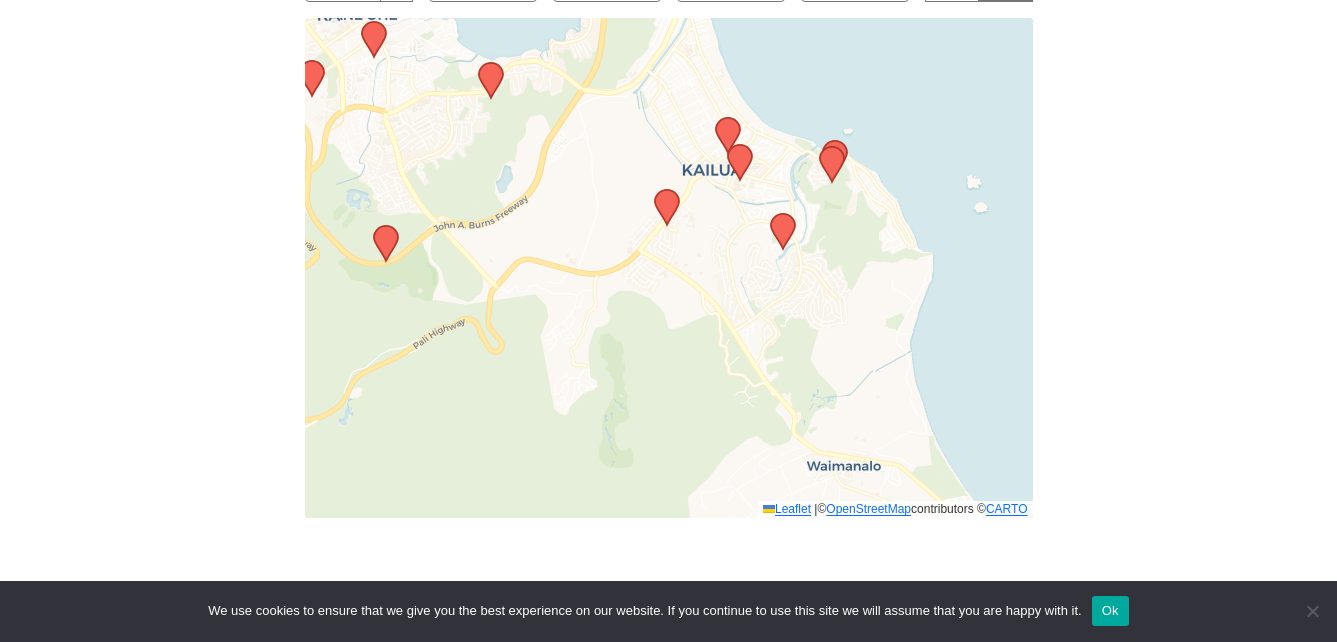 drag, startPoint x: 699, startPoint y: 265, endPoint x: 699, endPoint y: 329, distance: 64 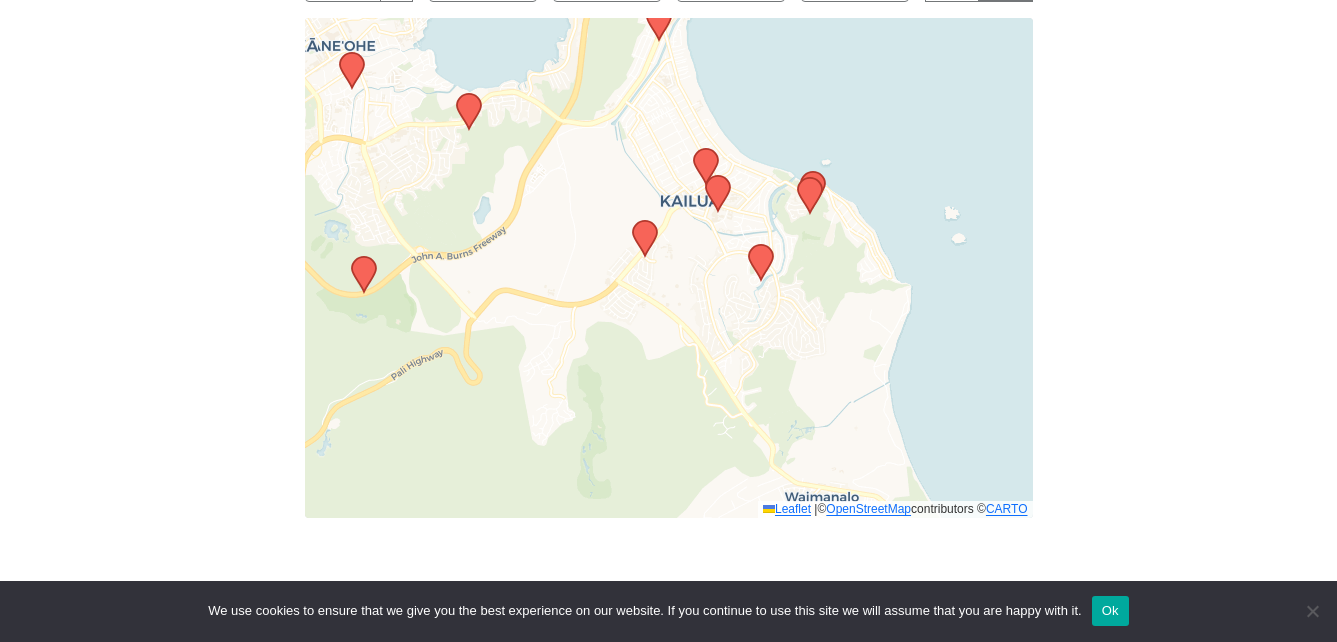 drag, startPoint x: 715, startPoint y: 323, endPoint x: 711, endPoint y: 339, distance: 16.492422 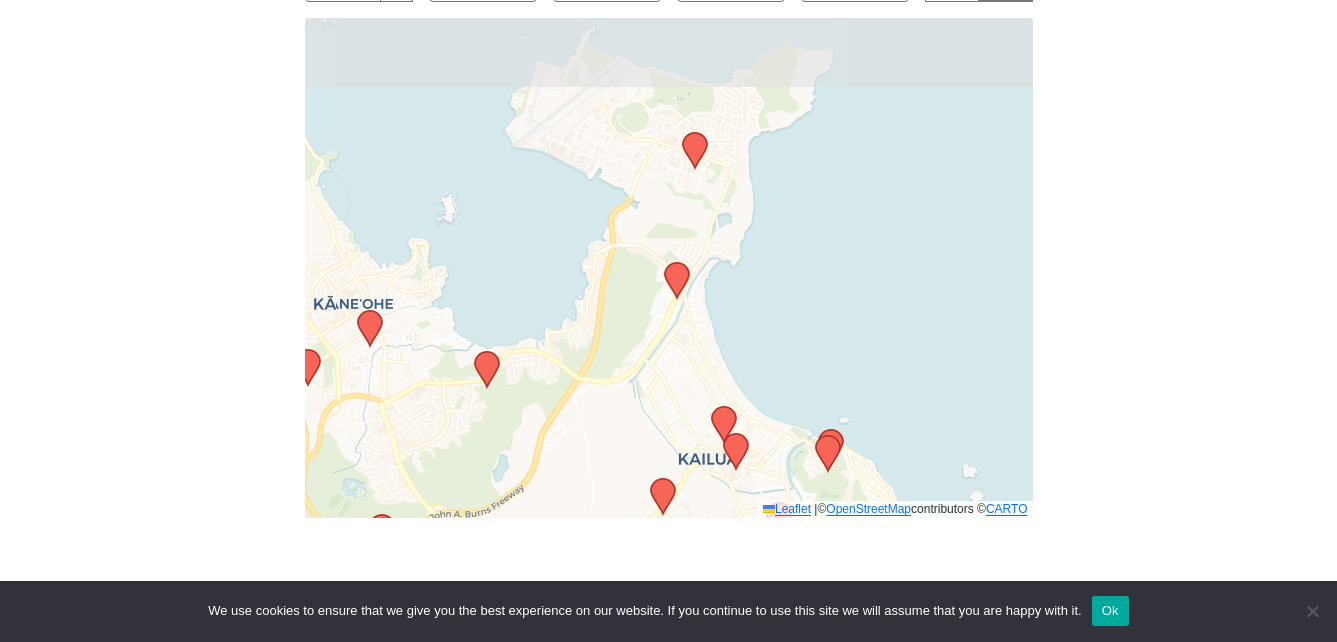 drag, startPoint x: 657, startPoint y: 160, endPoint x: 648, endPoint y: 363, distance: 203.1994 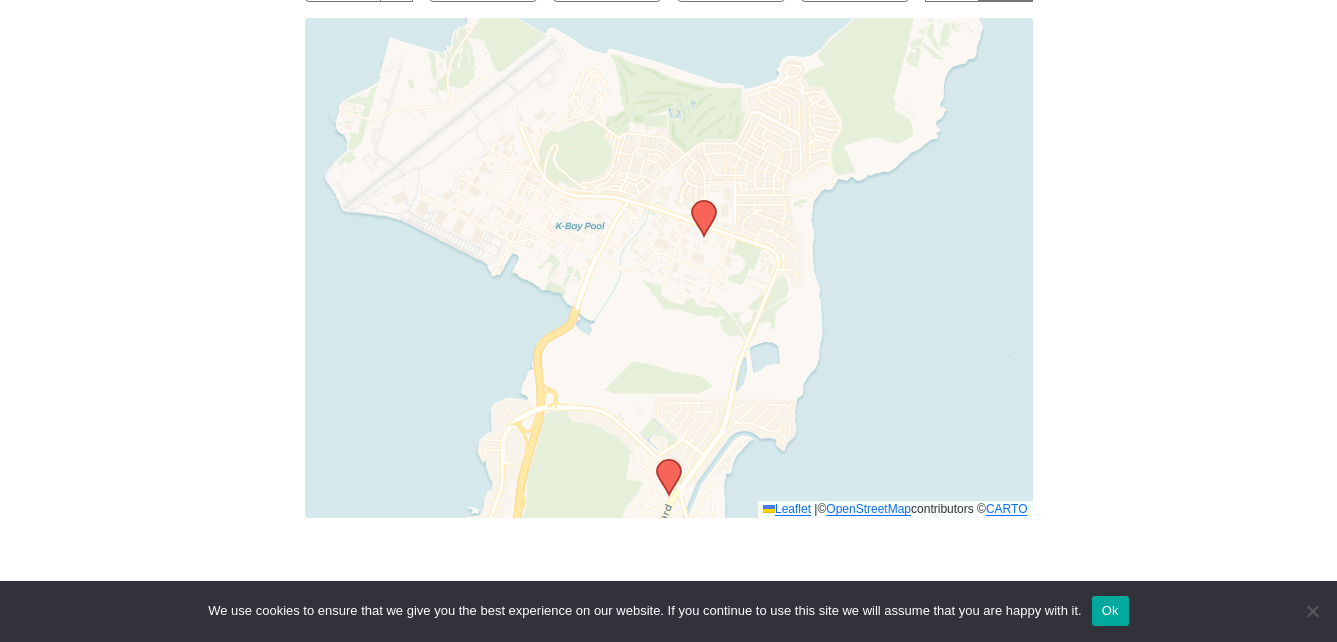 drag, startPoint x: 675, startPoint y: 259, endPoint x: 666, endPoint y: 293, distance: 35.17101 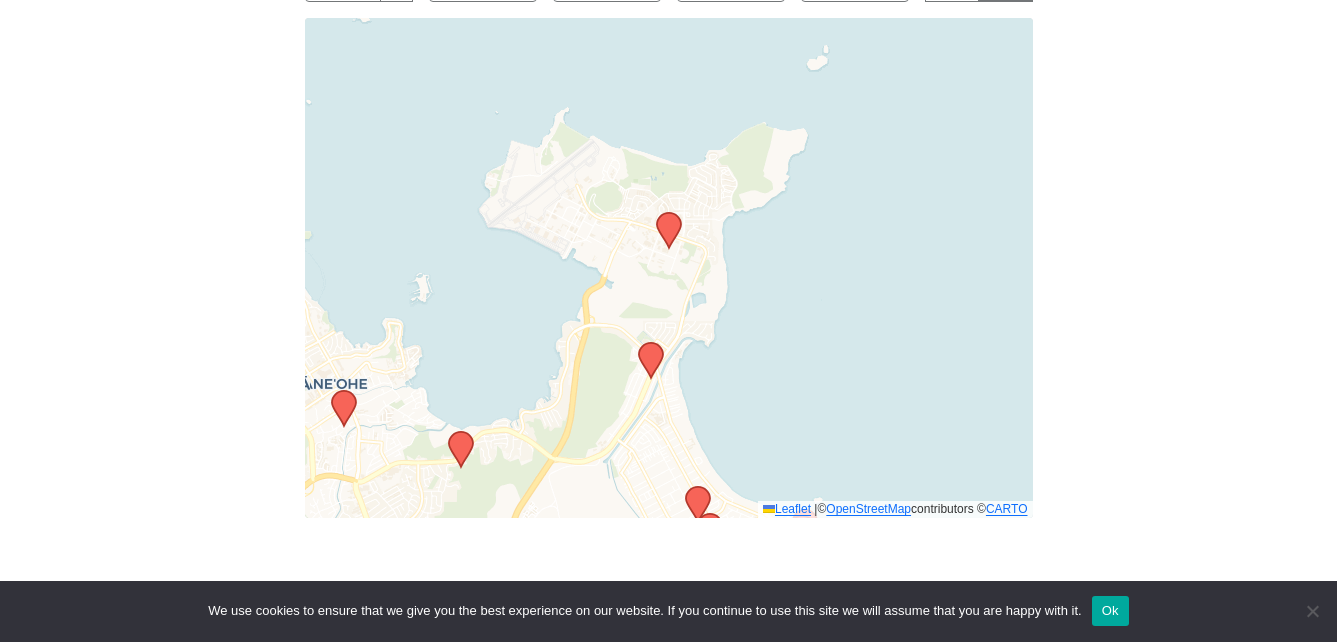 click 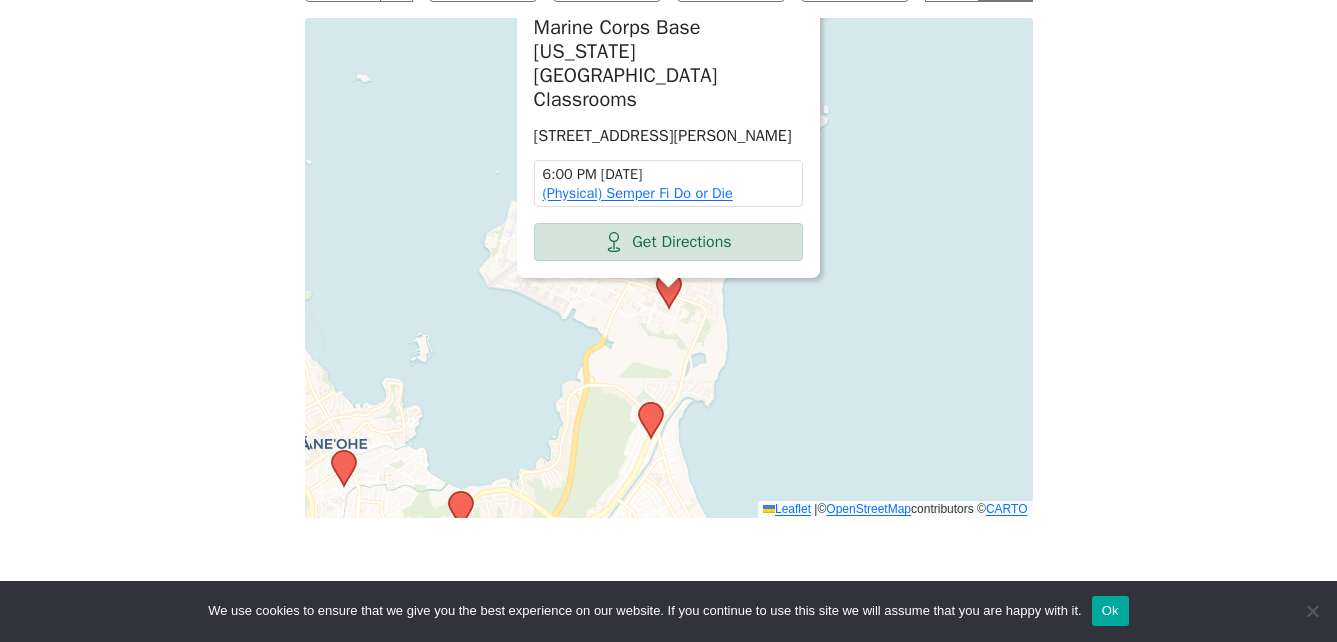 click on "×" at bounding box center [820, -1] 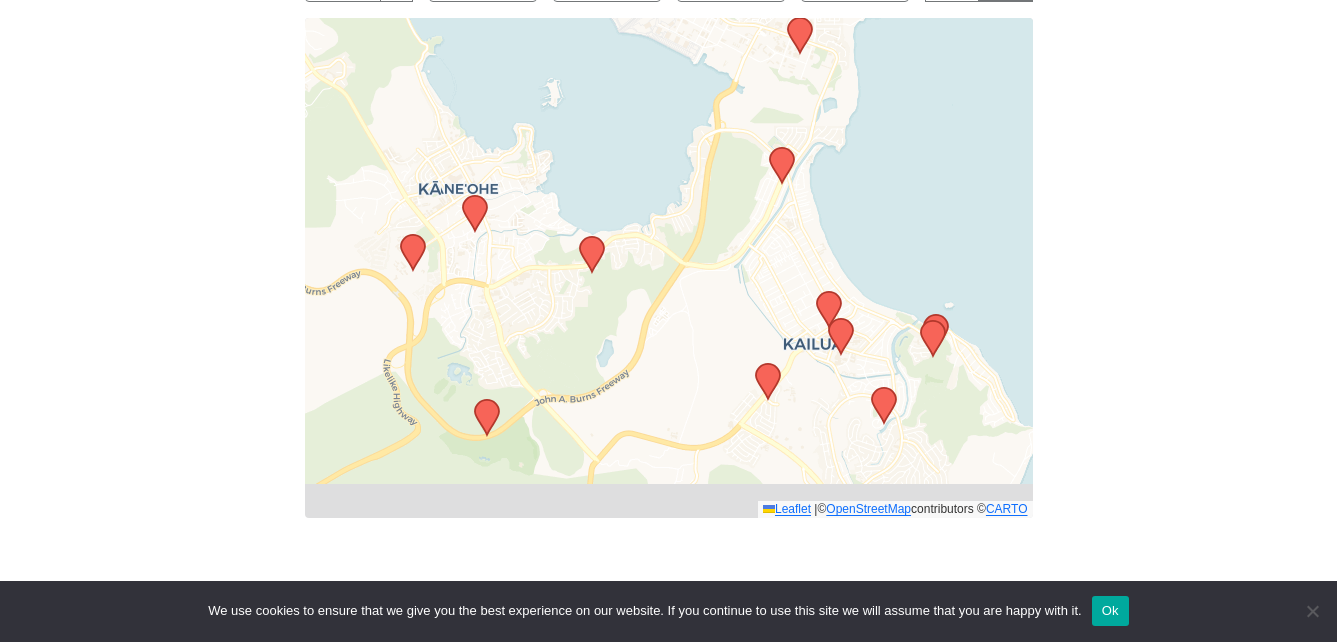 drag, startPoint x: 635, startPoint y: 329, endPoint x: 788, endPoint y: 50, distance: 318.19806 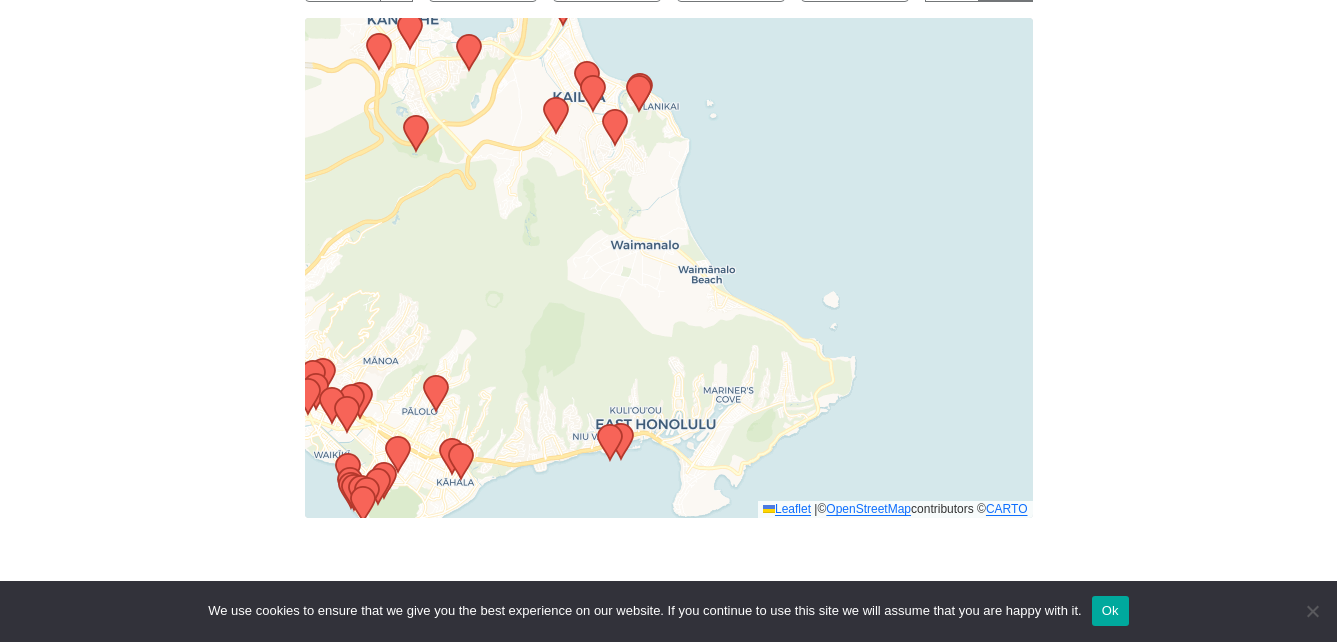 drag, startPoint x: 698, startPoint y: 331, endPoint x: 535, endPoint y: 160, distance: 236.24141 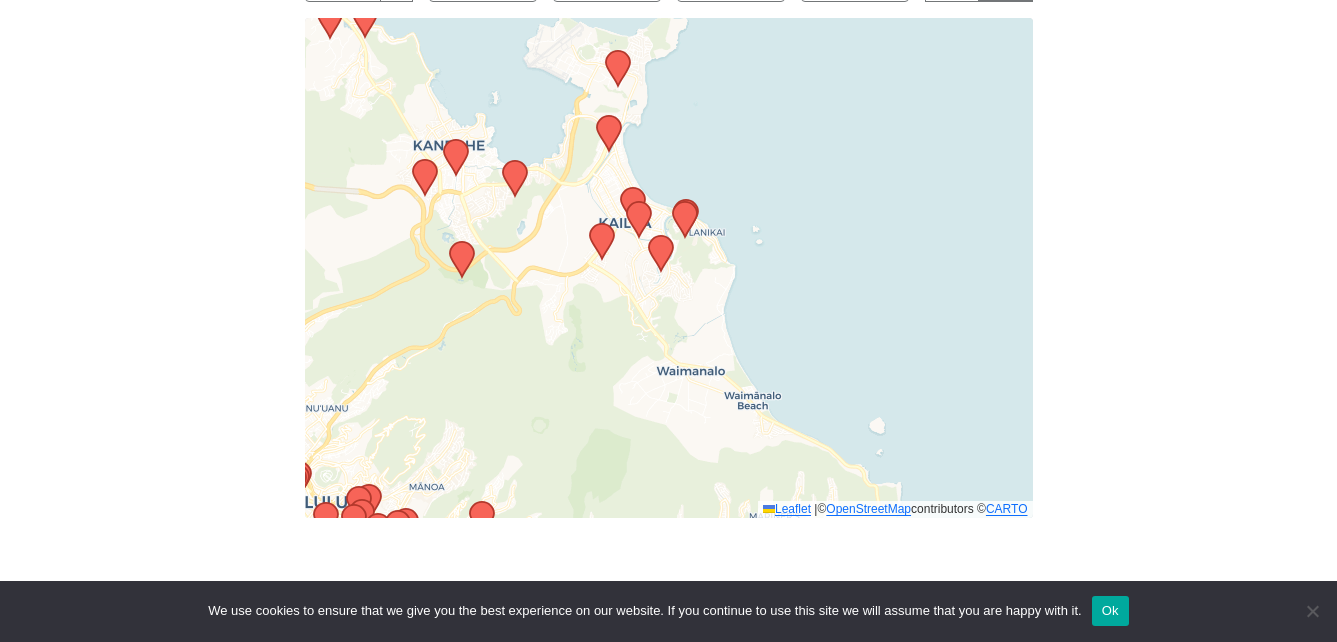 drag, startPoint x: 618, startPoint y: 281, endPoint x: 658, endPoint y: 395, distance: 120.8139 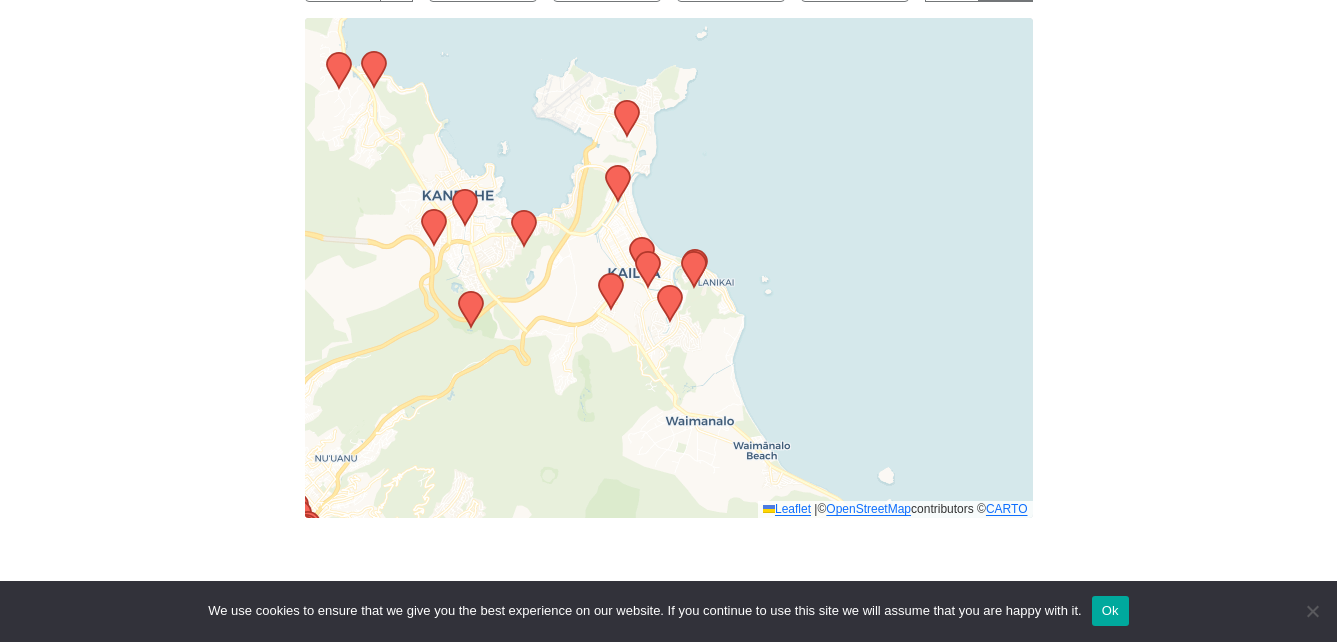 drag, startPoint x: 643, startPoint y: 288, endPoint x: 643, endPoint y: 333, distance: 45 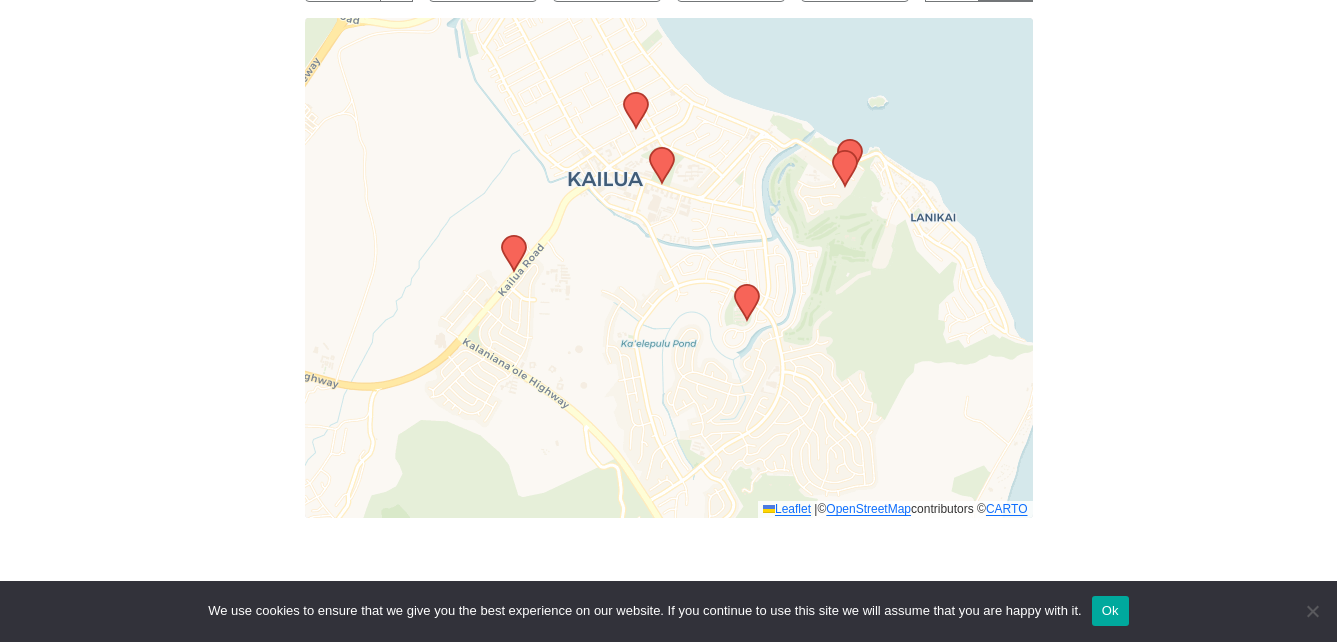 click 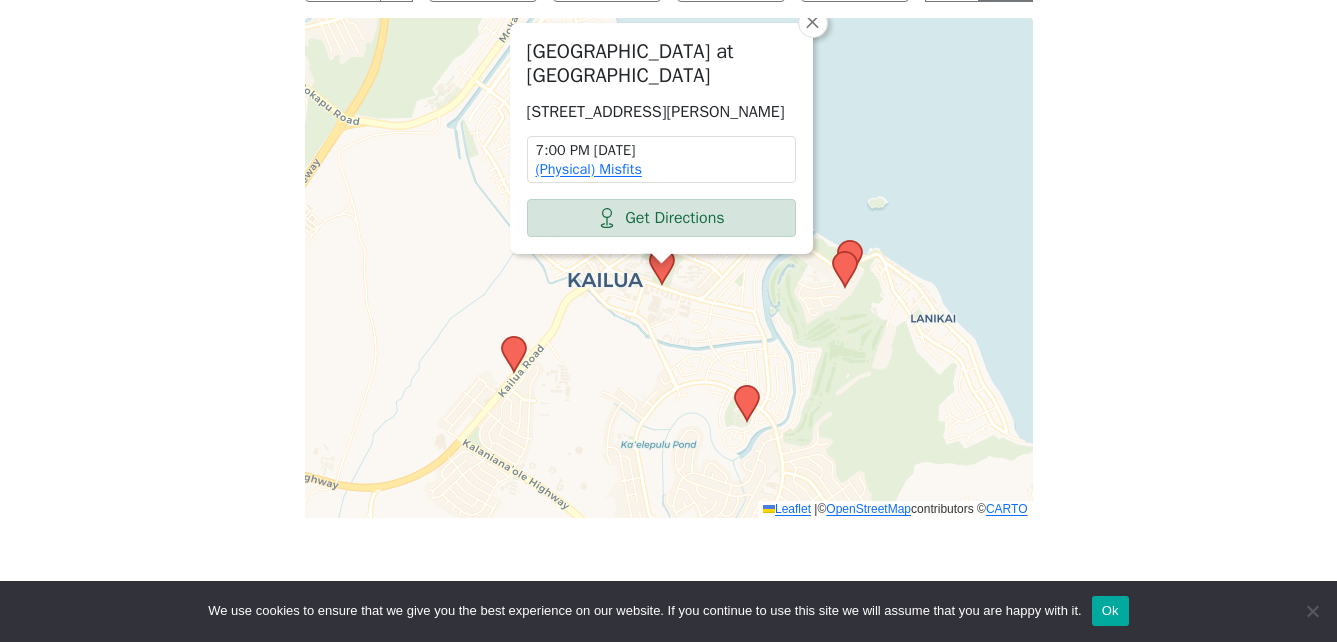 click on "×" at bounding box center (813, 23) 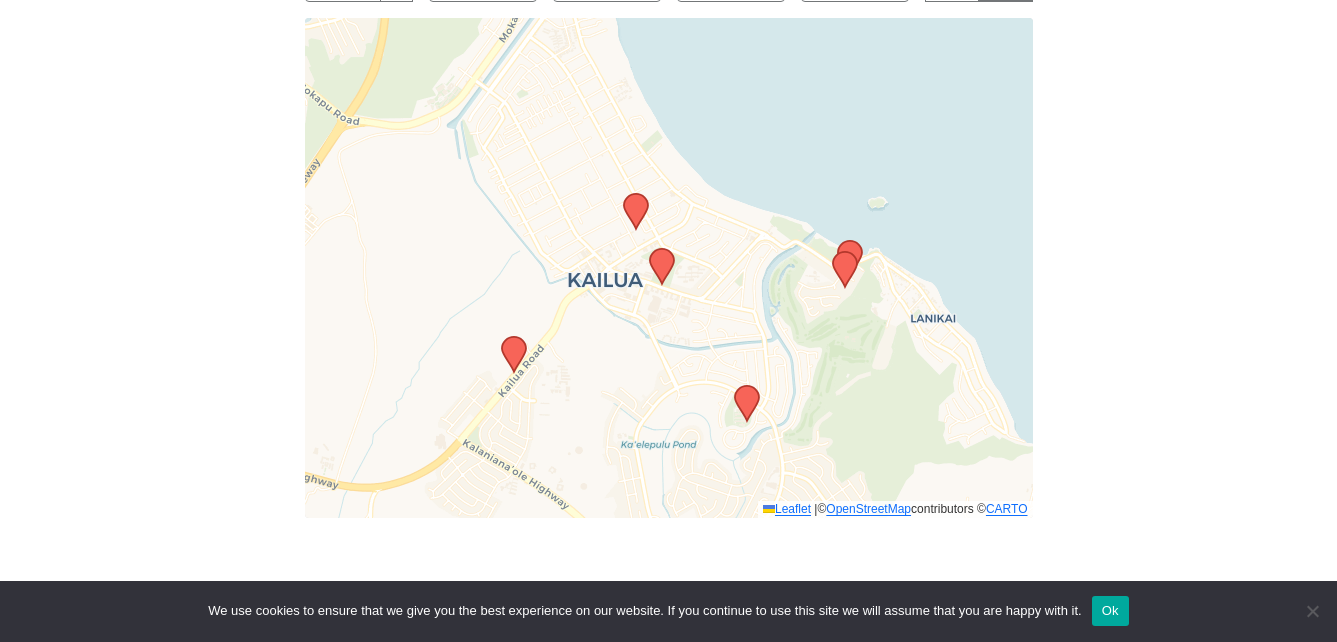 click on "Leaflet   |  ©  OpenStreetMap  contributors ©  CARTO" at bounding box center [669, 268] 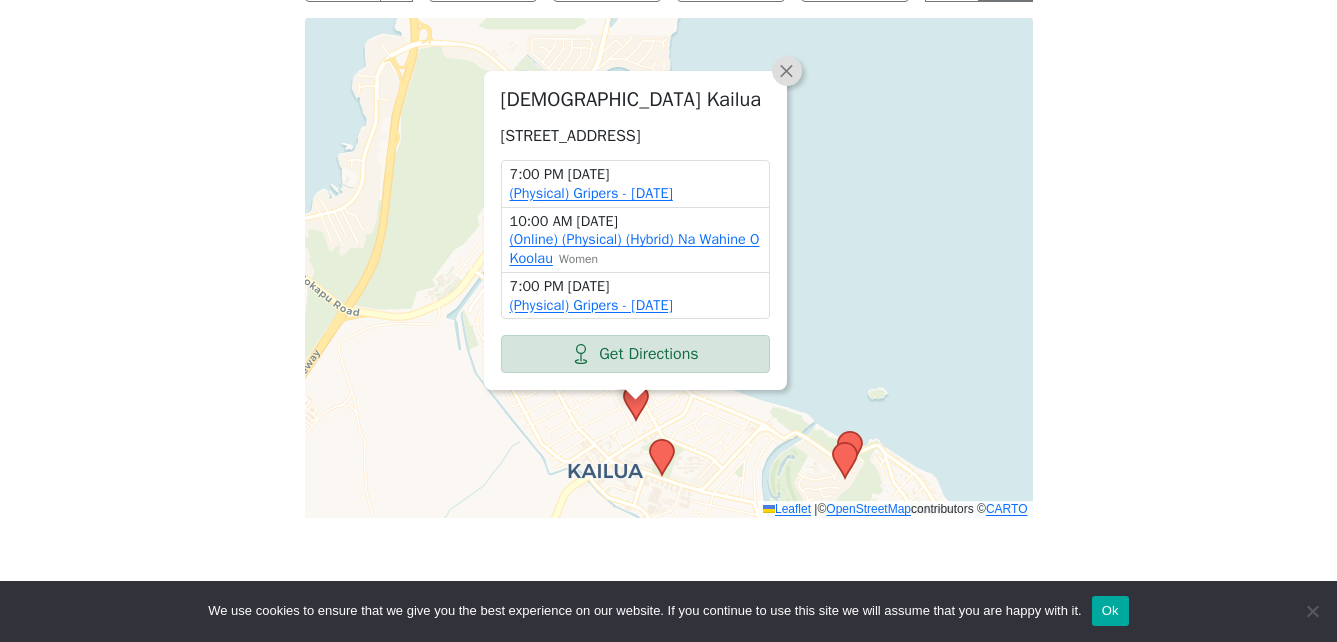 click on "×" at bounding box center (786, 70) 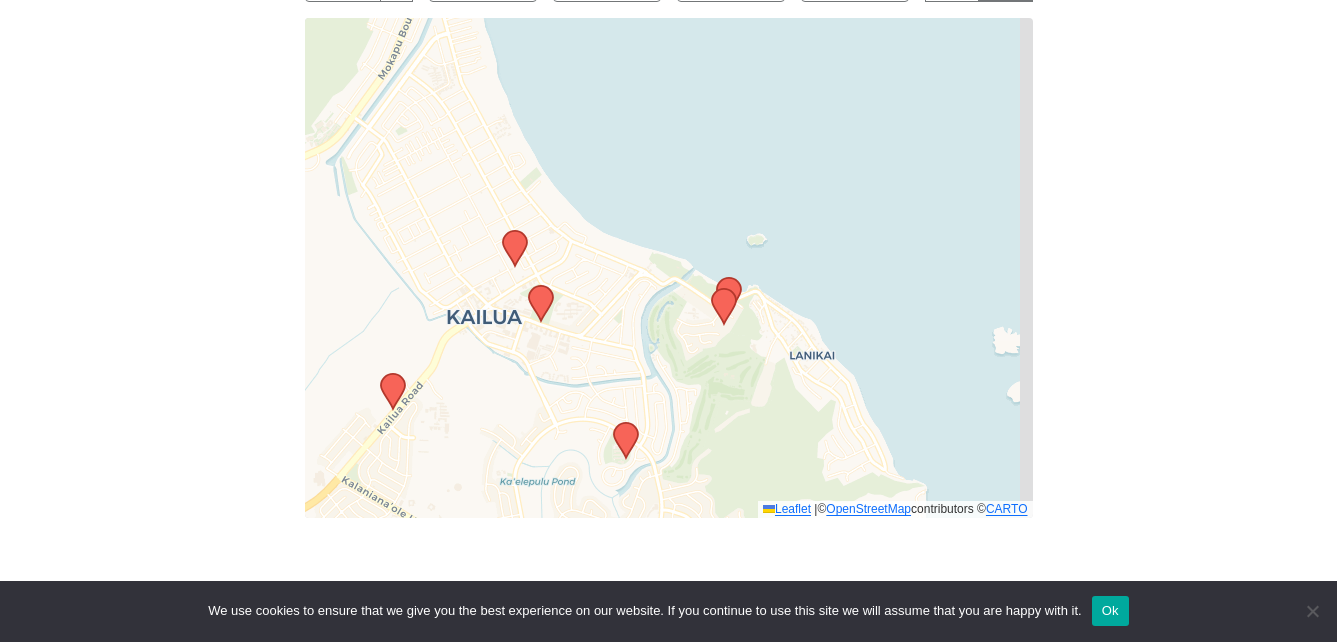 drag, startPoint x: 749, startPoint y: 458, endPoint x: 628, endPoint y: 304, distance: 195.84943 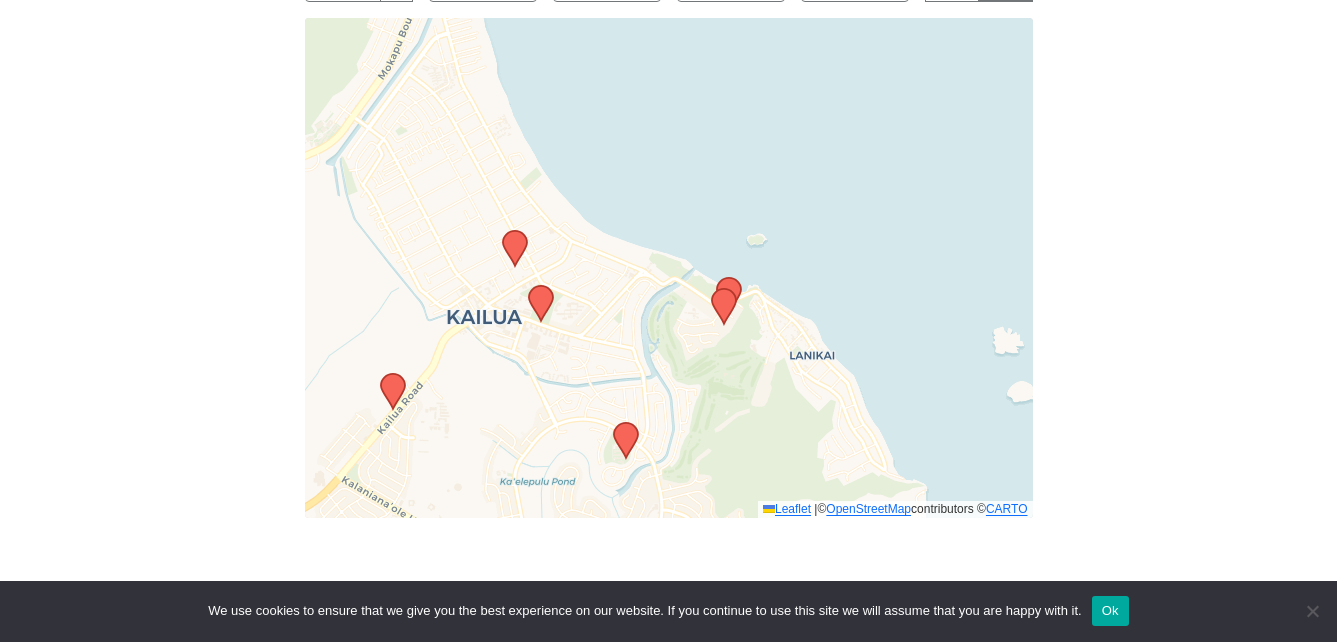 click 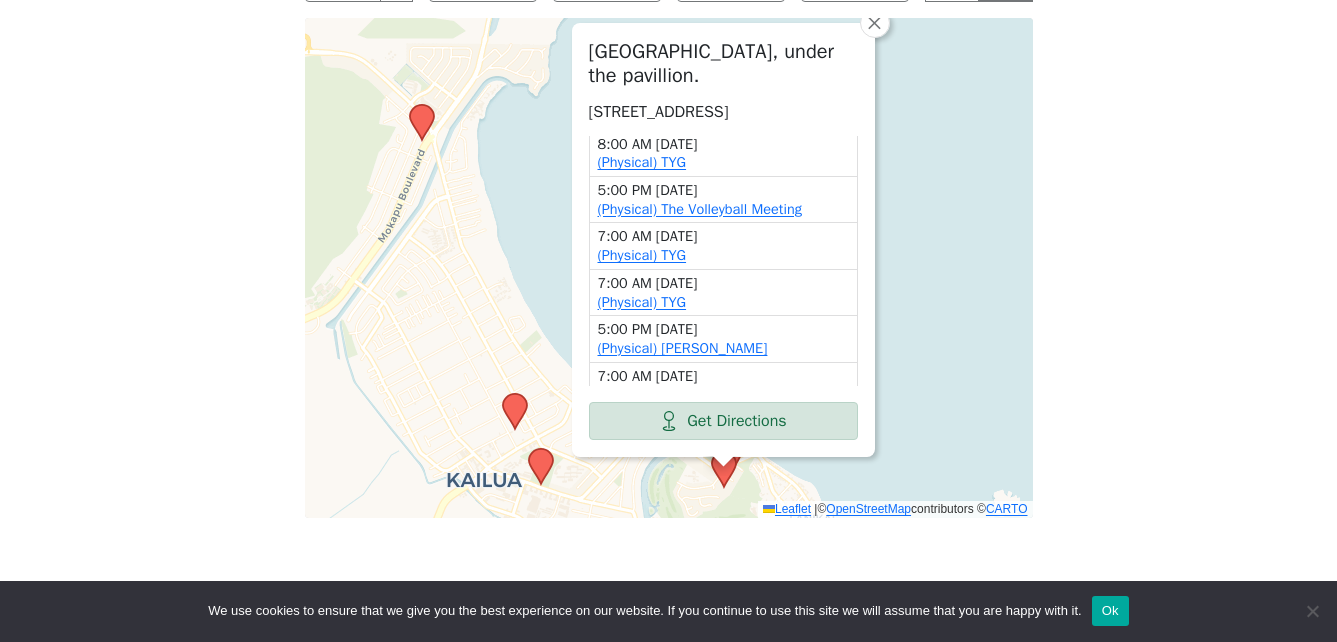 scroll, scrollTop: 169, scrollLeft: 0, axis: vertical 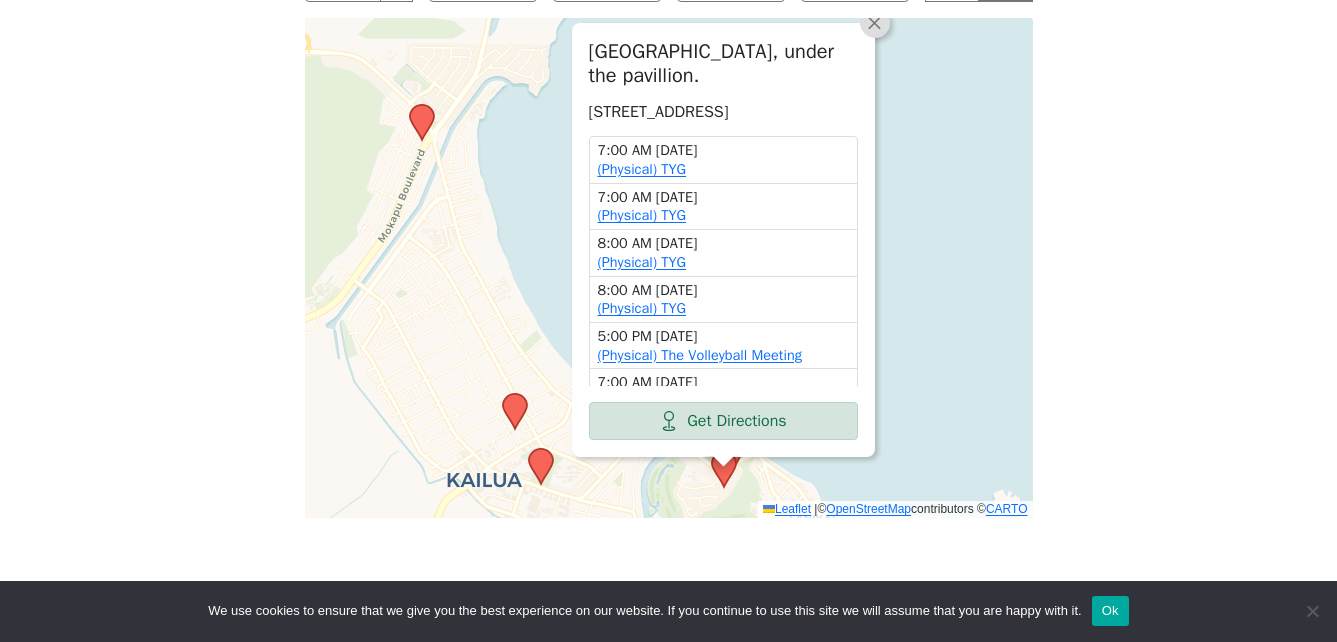 click on "×" at bounding box center (874, 22) 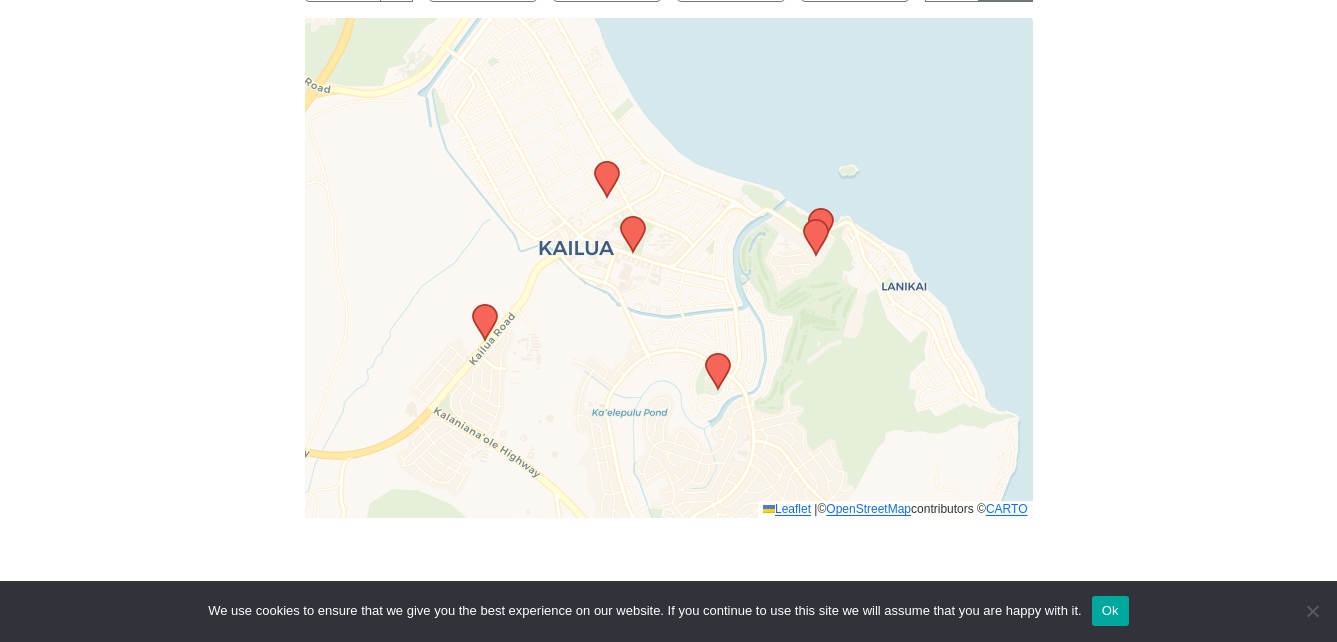 drag, startPoint x: 617, startPoint y: 439, endPoint x: 712, endPoint y: 206, distance: 251.62273 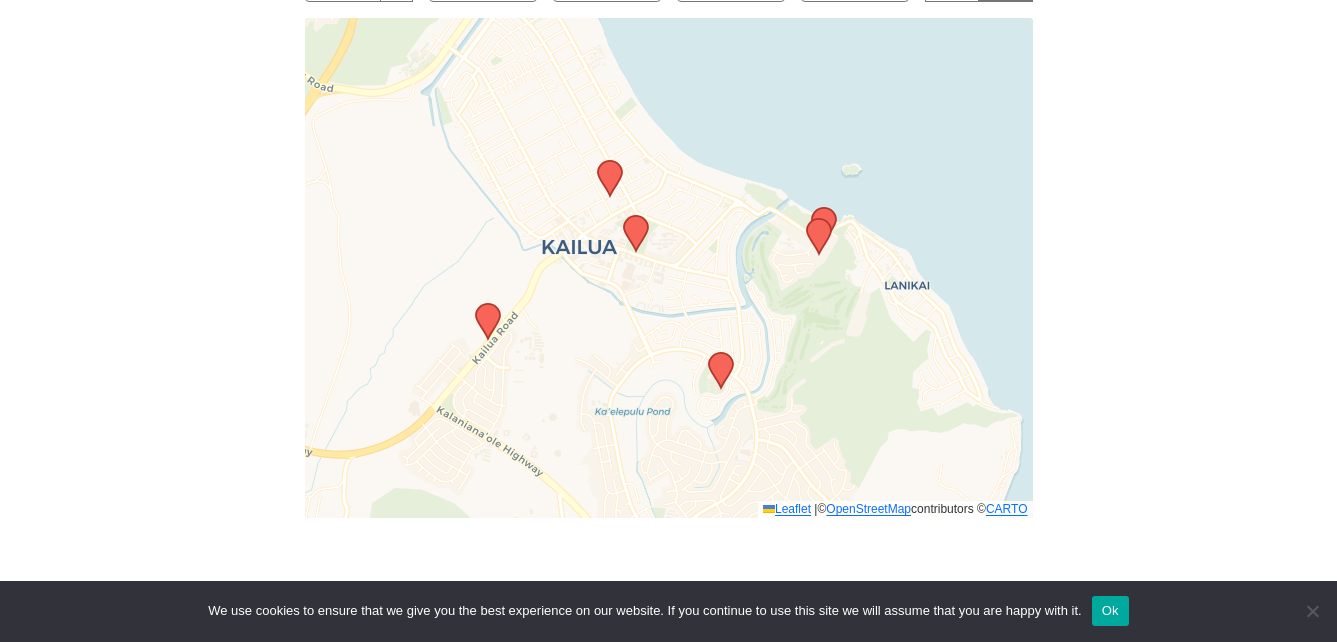 click 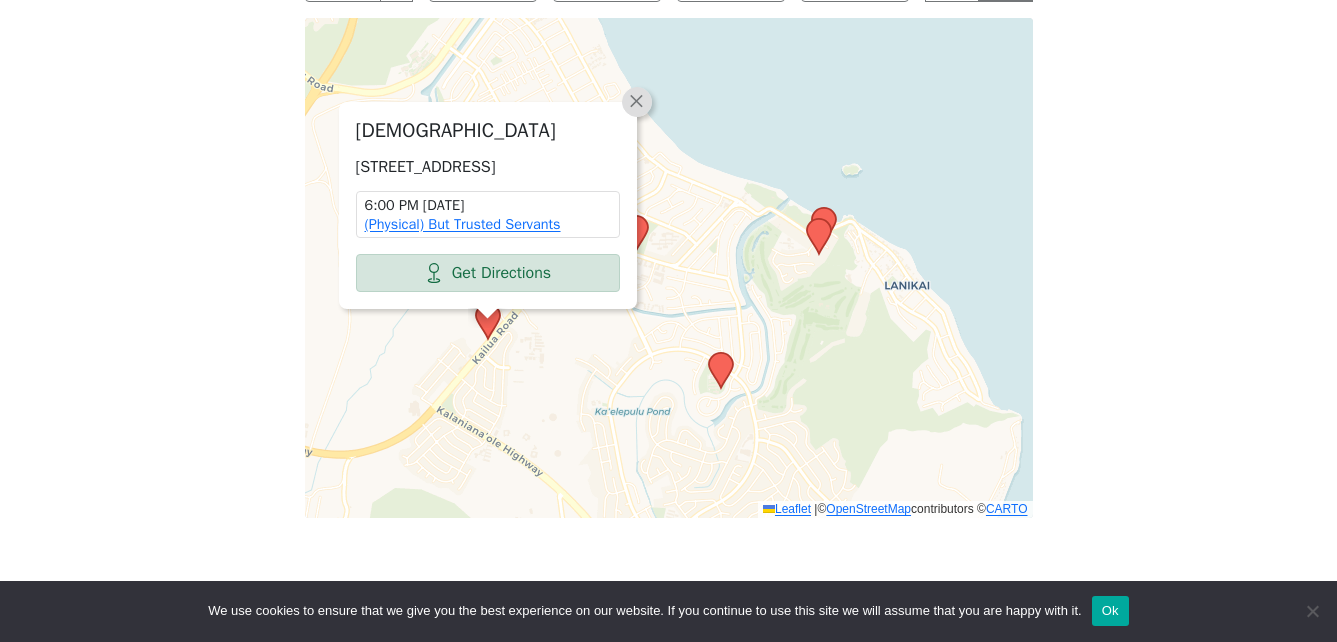 click on "×" at bounding box center (636, 100) 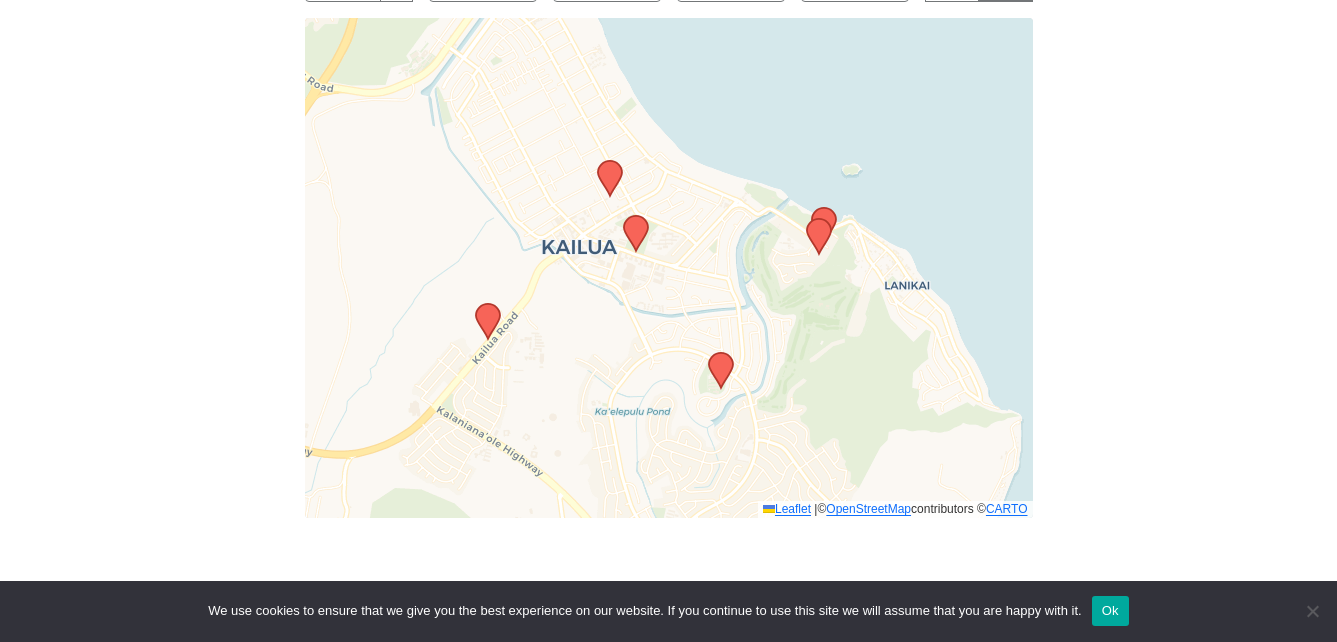 click 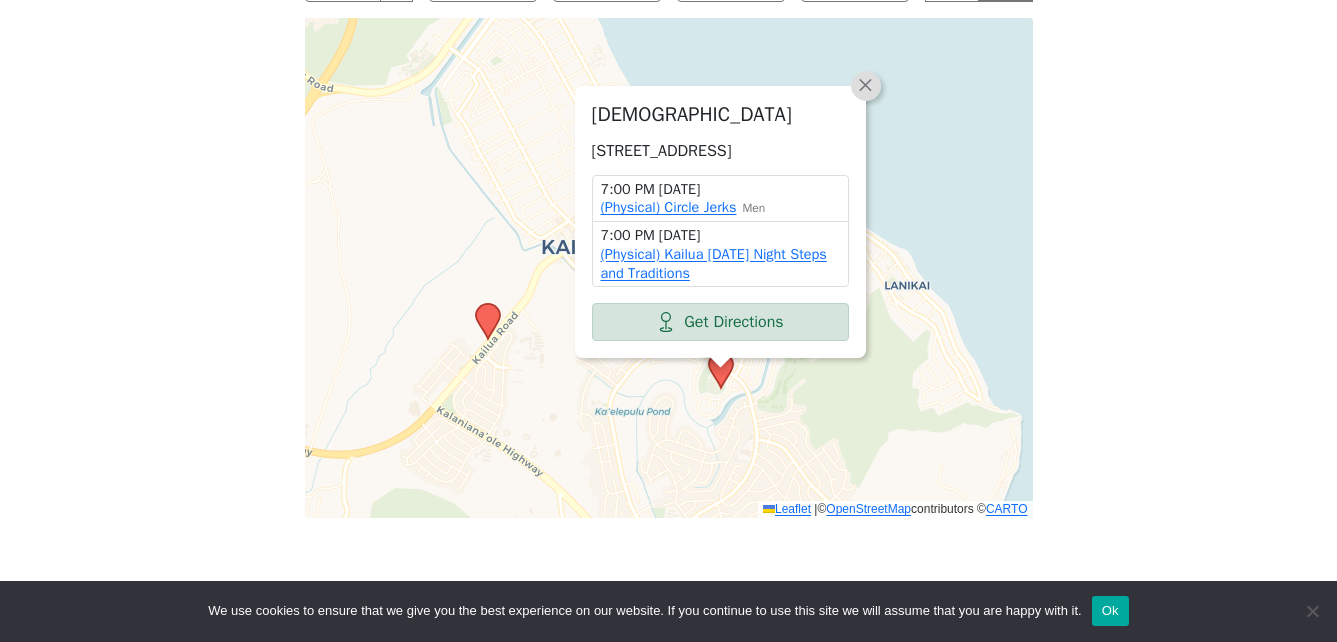 click on "×" at bounding box center [865, 84] 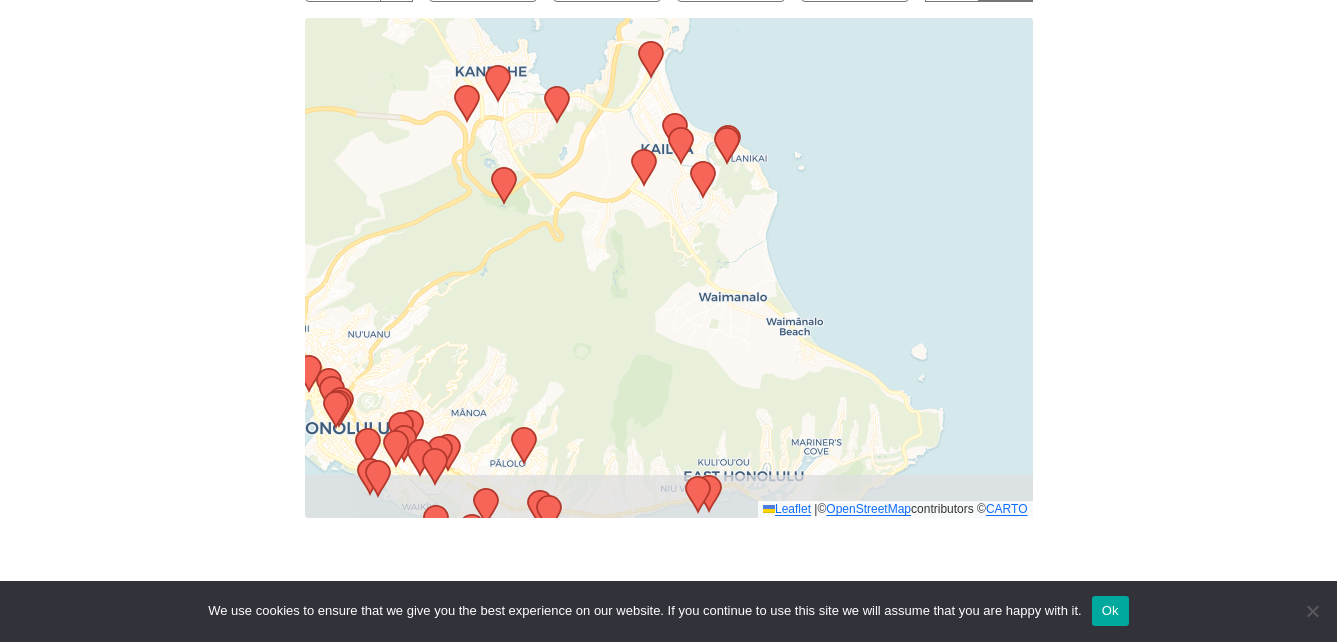 drag, startPoint x: 692, startPoint y: 397, endPoint x: 729, endPoint y: 261, distance: 140.94325 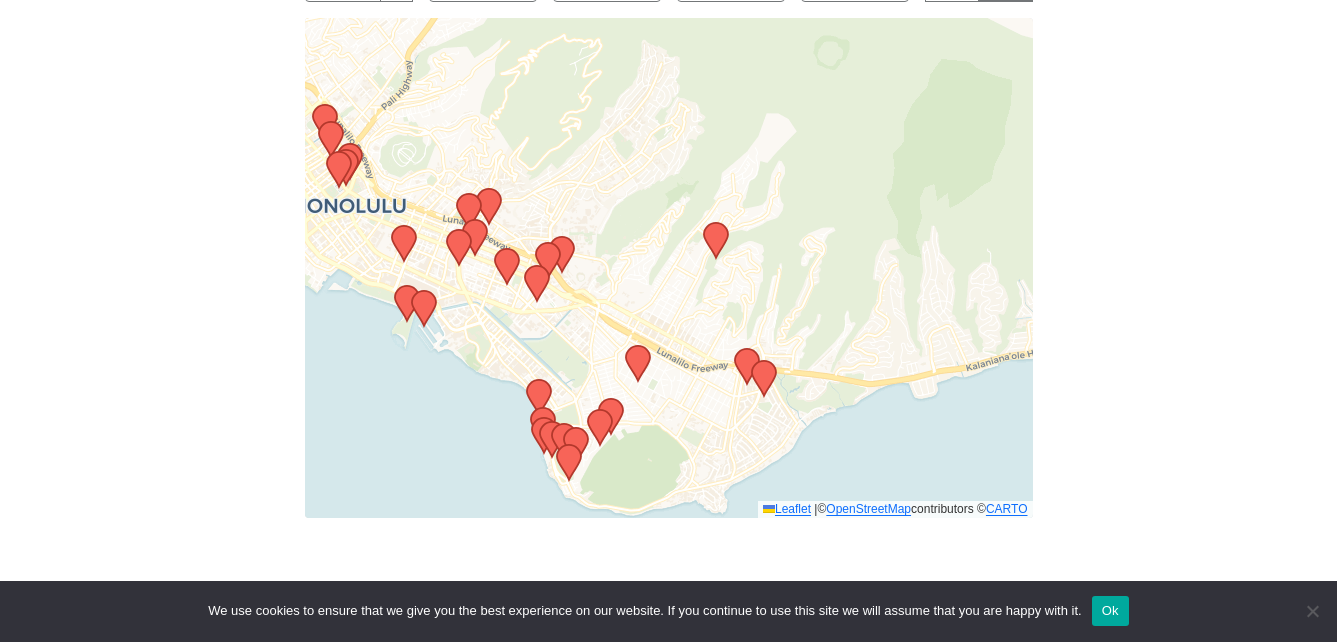 drag, startPoint x: 631, startPoint y: 400, endPoint x: 858, endPoint y: 159, distance: 331.074 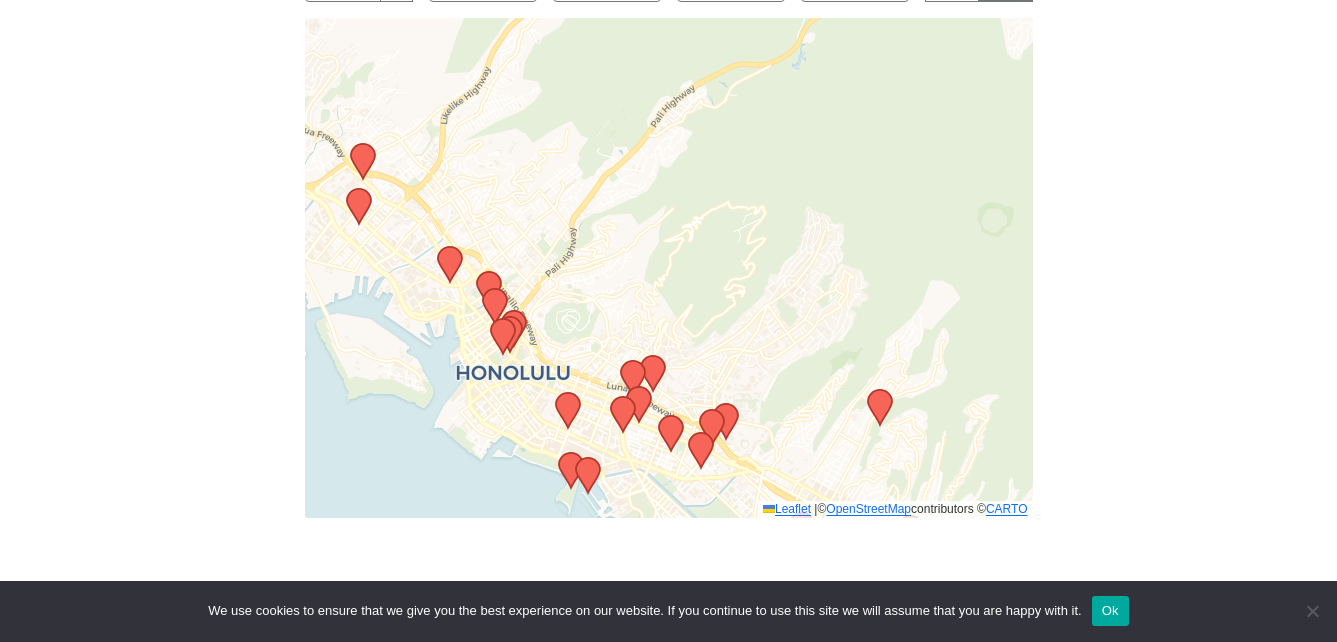 drag, startPoint x: 593, startPoint y: 377, endPoint x: 775, endPoint y: 471, distance: 204.8414 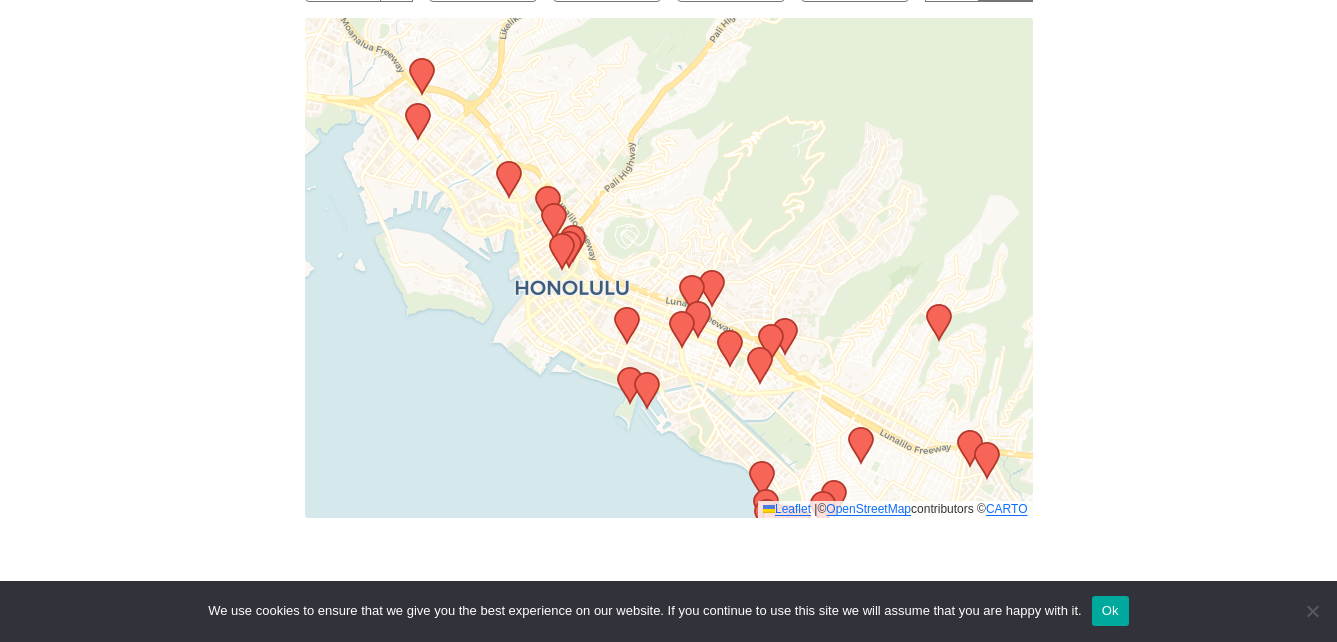 drag, startPoint x: 781, startPoint y: 244, endPoint x: 840, endPoint y: 159, distance: 103.4698 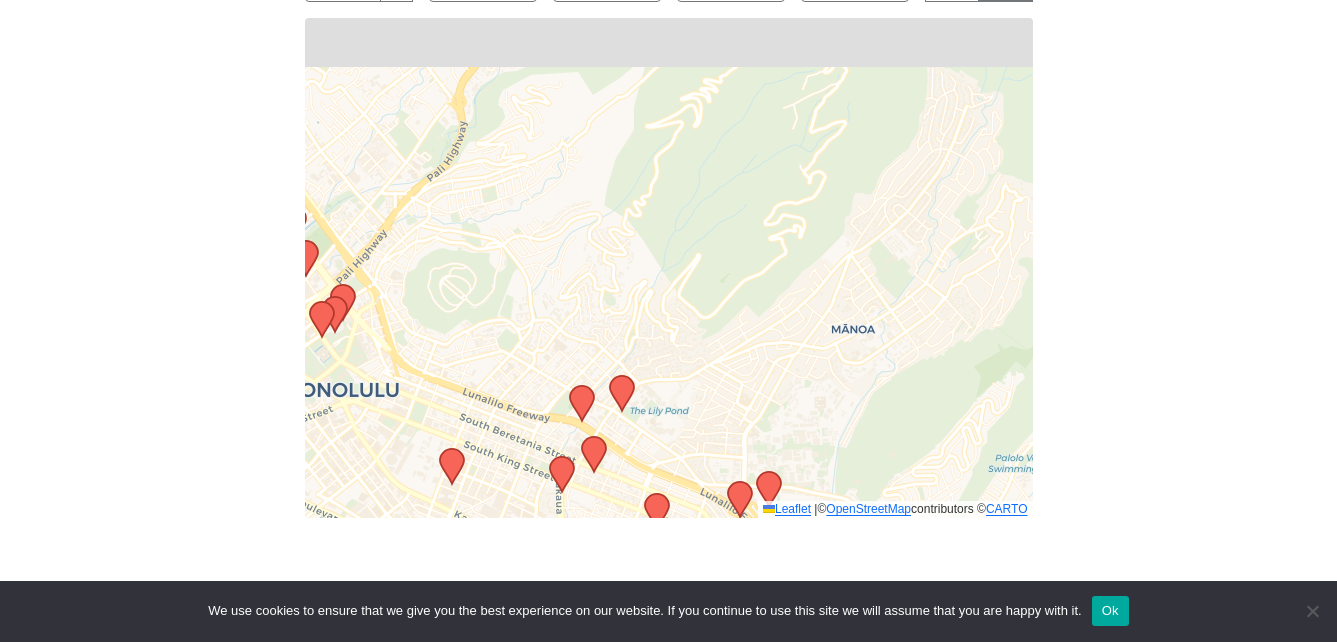 drag, startPoint x: 621, startPoint y: 197, endPoint x: 436, endPoint y: 430, distance: 297.51303 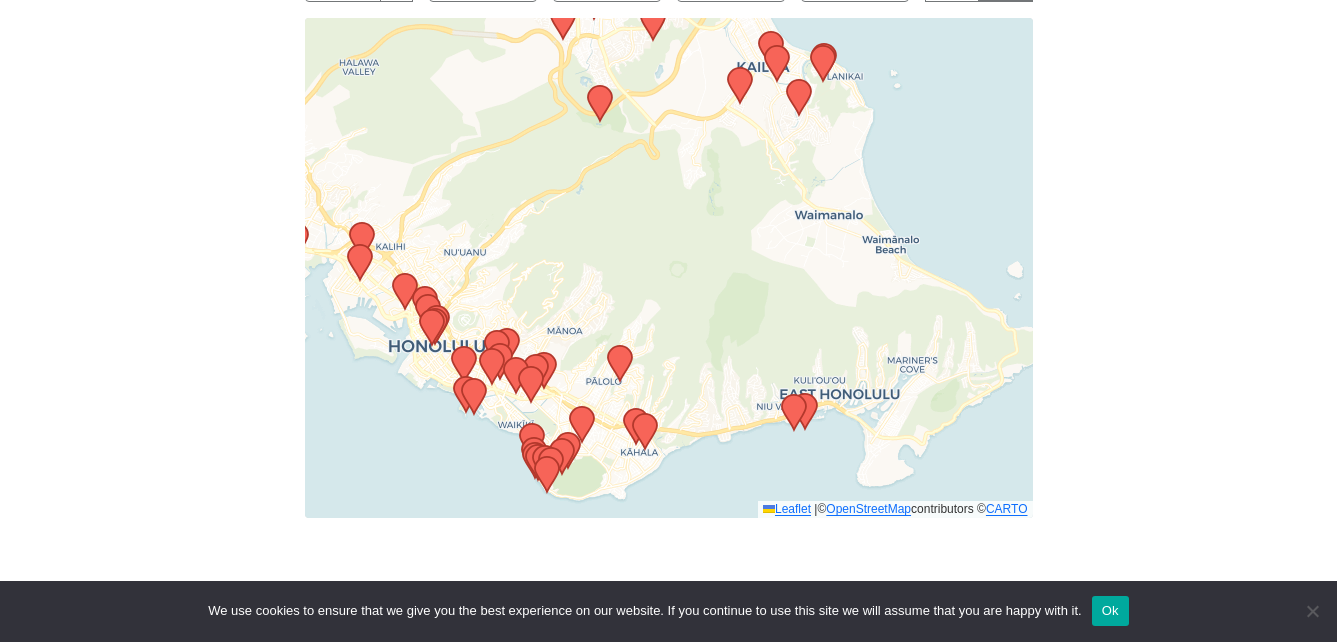drag, startPoint x: 777, startPoint y: 273, endPoint x: 674, endPoint y: 267, distance: 103.17461 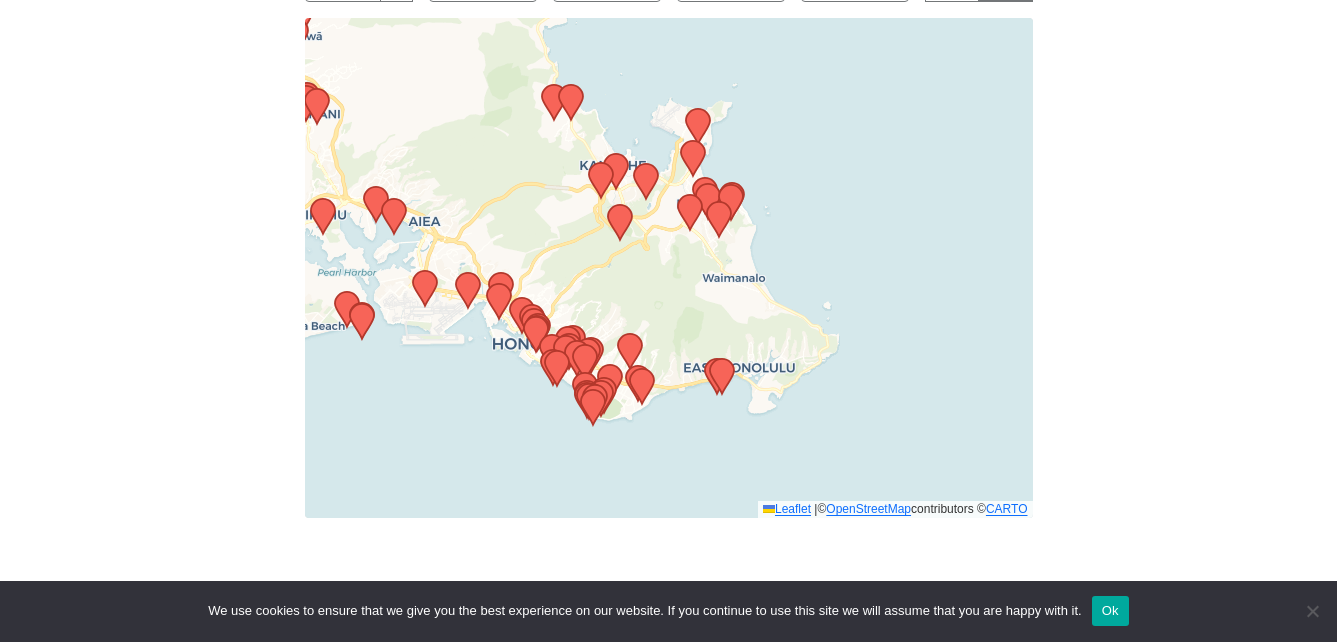 click on "Leaflet   |  ©  OpenStreetMap  contributors ©  CARTO" at bounding box center (669, 268) 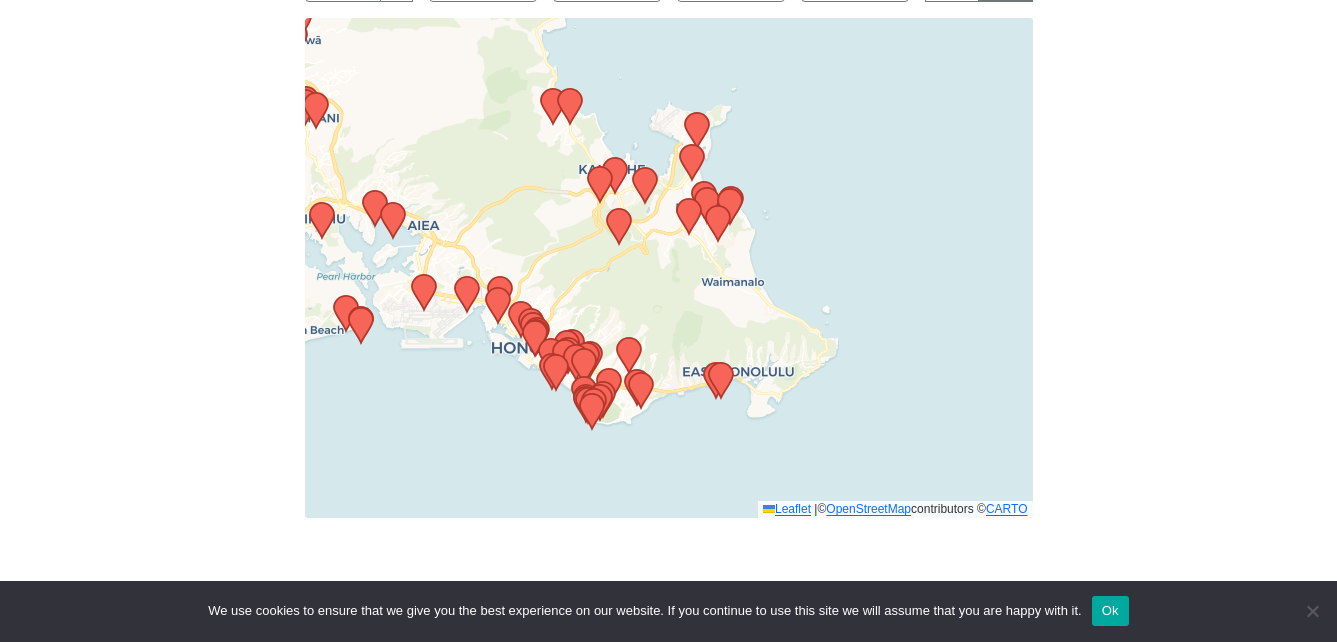 scroll, scrollTop: 700, scrollLeft: 0, axis: vertical 